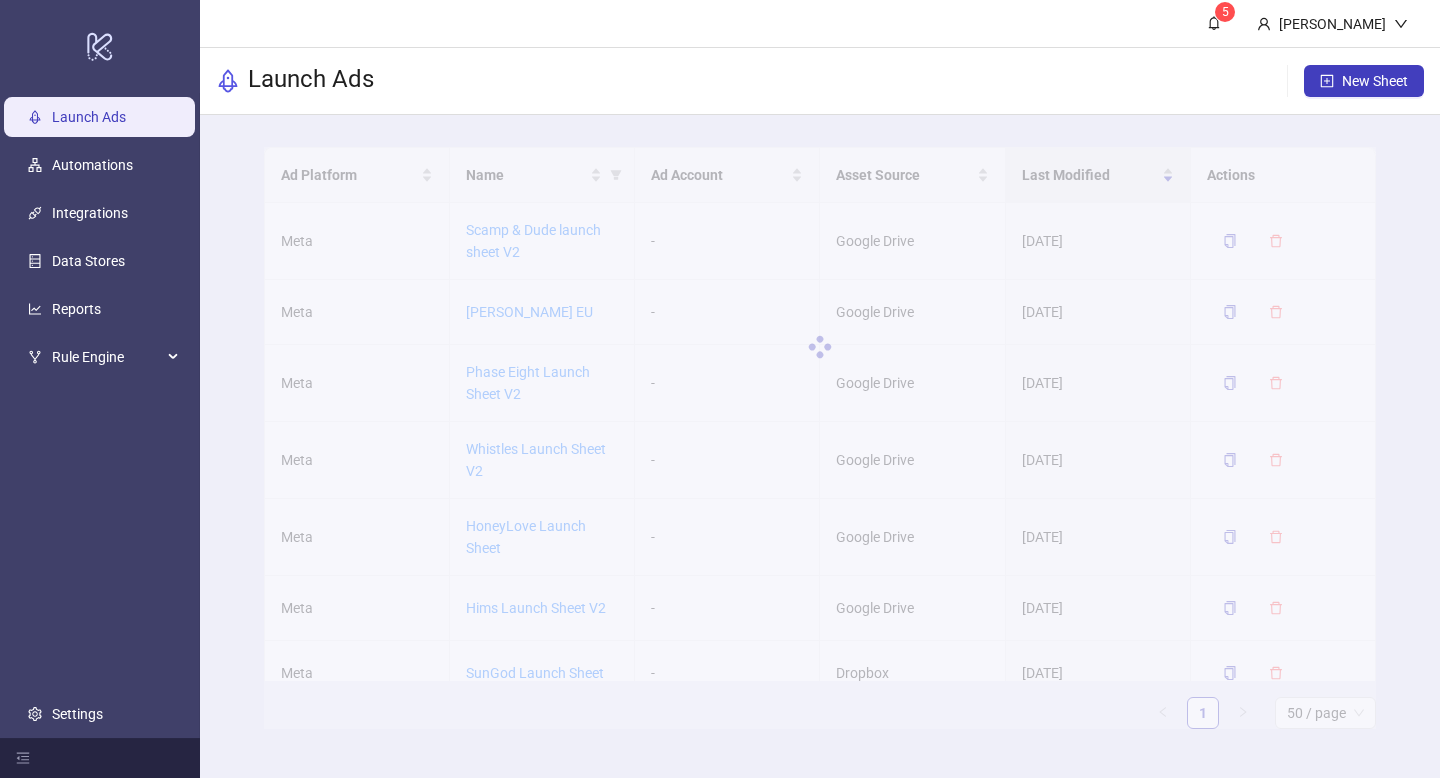 scroll, scrollTop: 0, scrollLeft: 0, axis: both 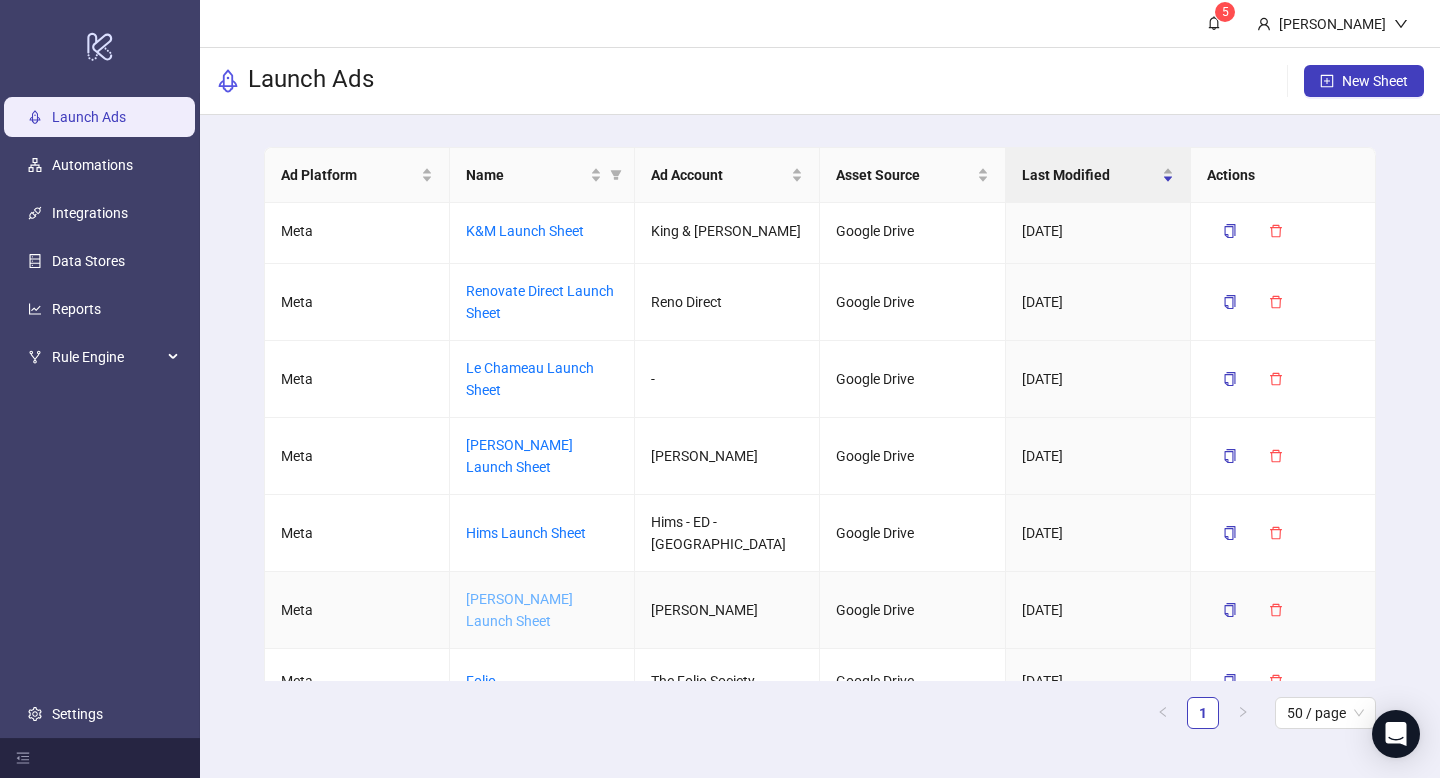 click on "[PERSON_NAME] Launch Sheet" at bounding box center (519, 610) 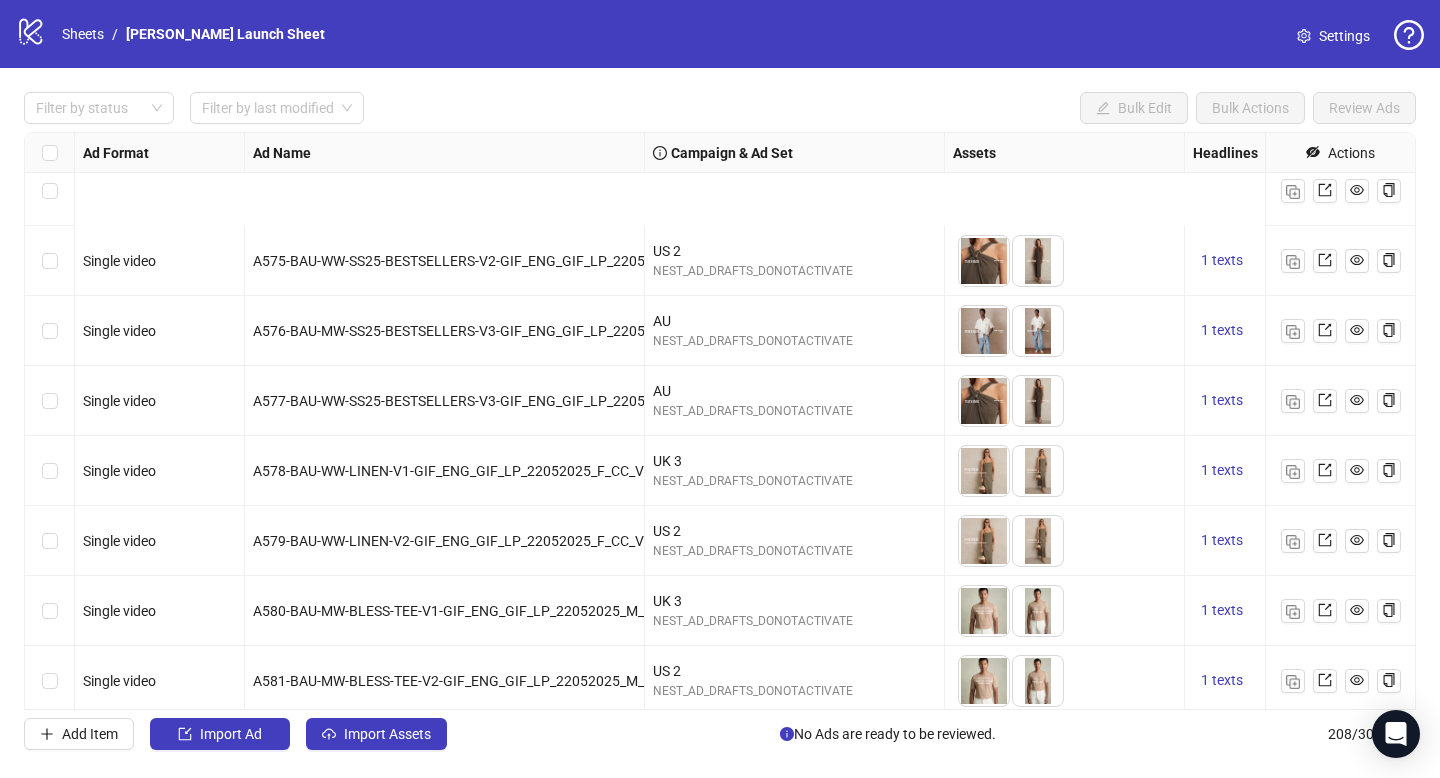 scroll, scrollTop: 2912, scrollLeft: 0, axis: vertical 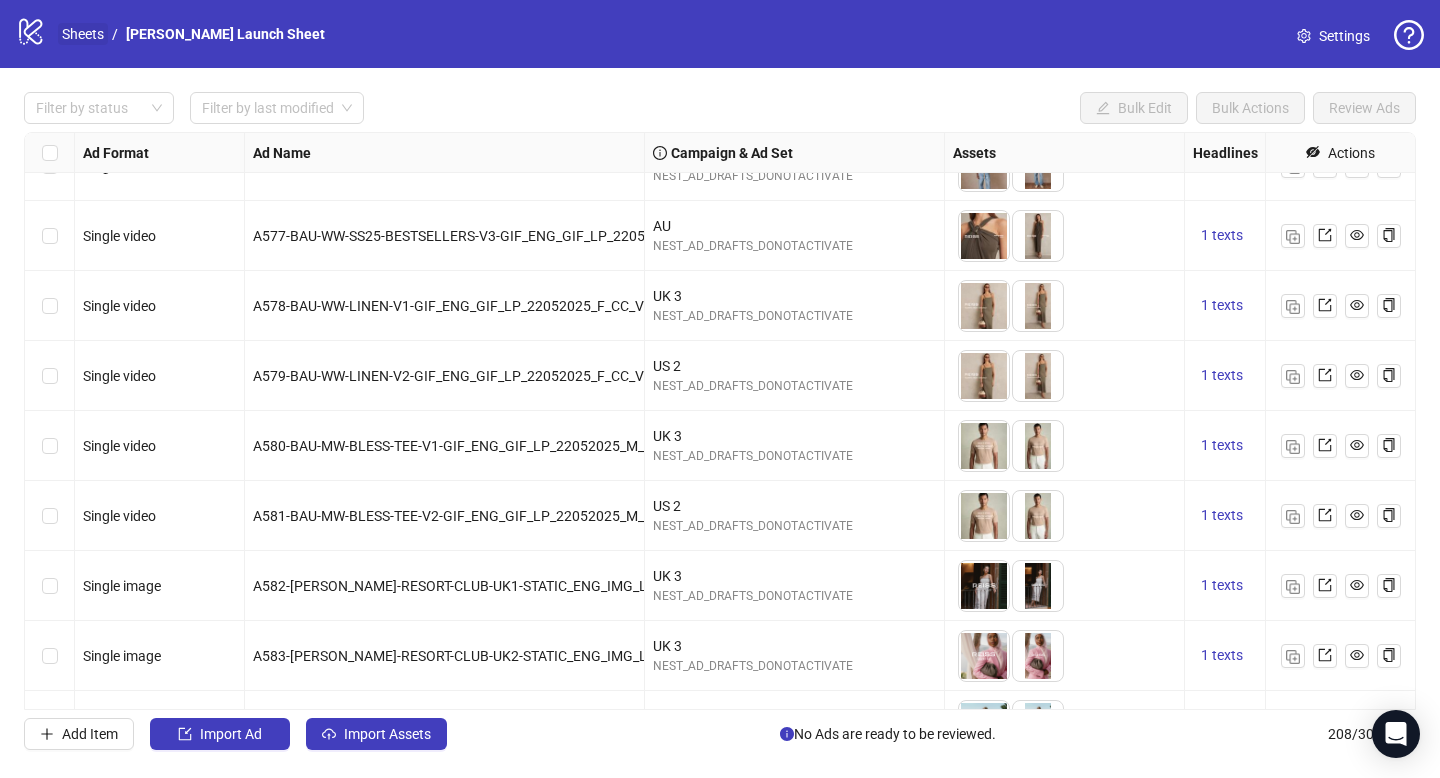 click on "Sheets" at bounding box center (83, 34) 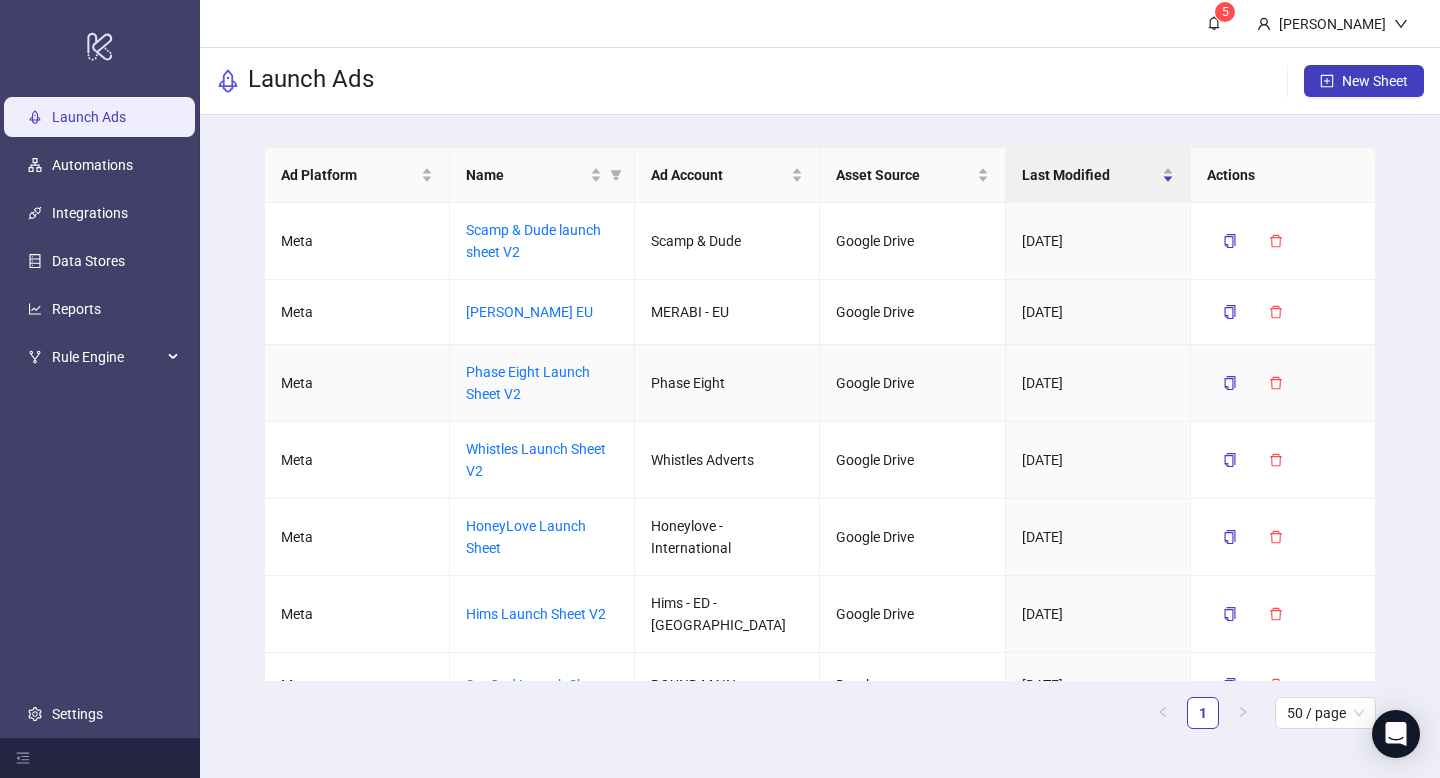scroll, scrollTop: 1923, scrollLeft: 0, axis: vertical 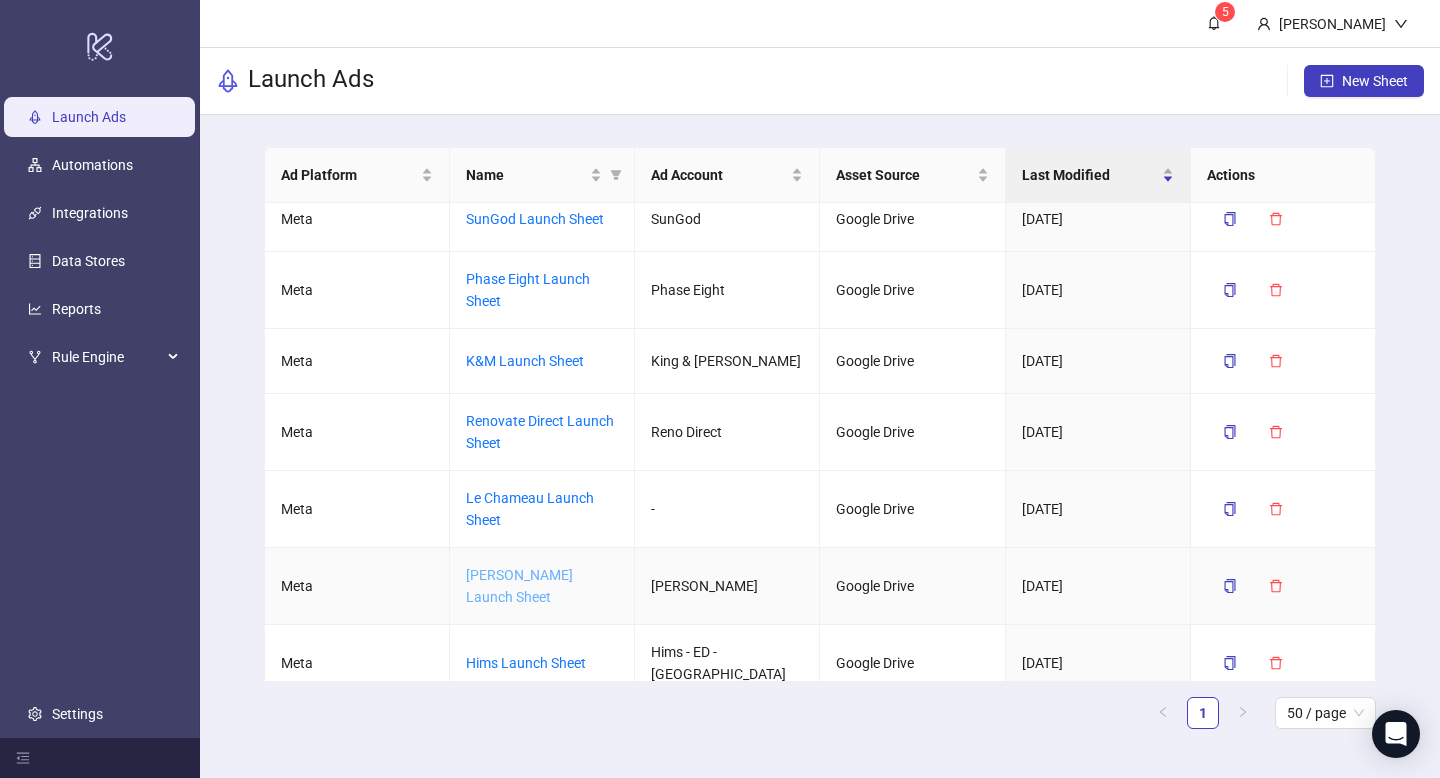 click on "[PERSON_NAME] Launch Sheet" at bounding box center [519, 586] 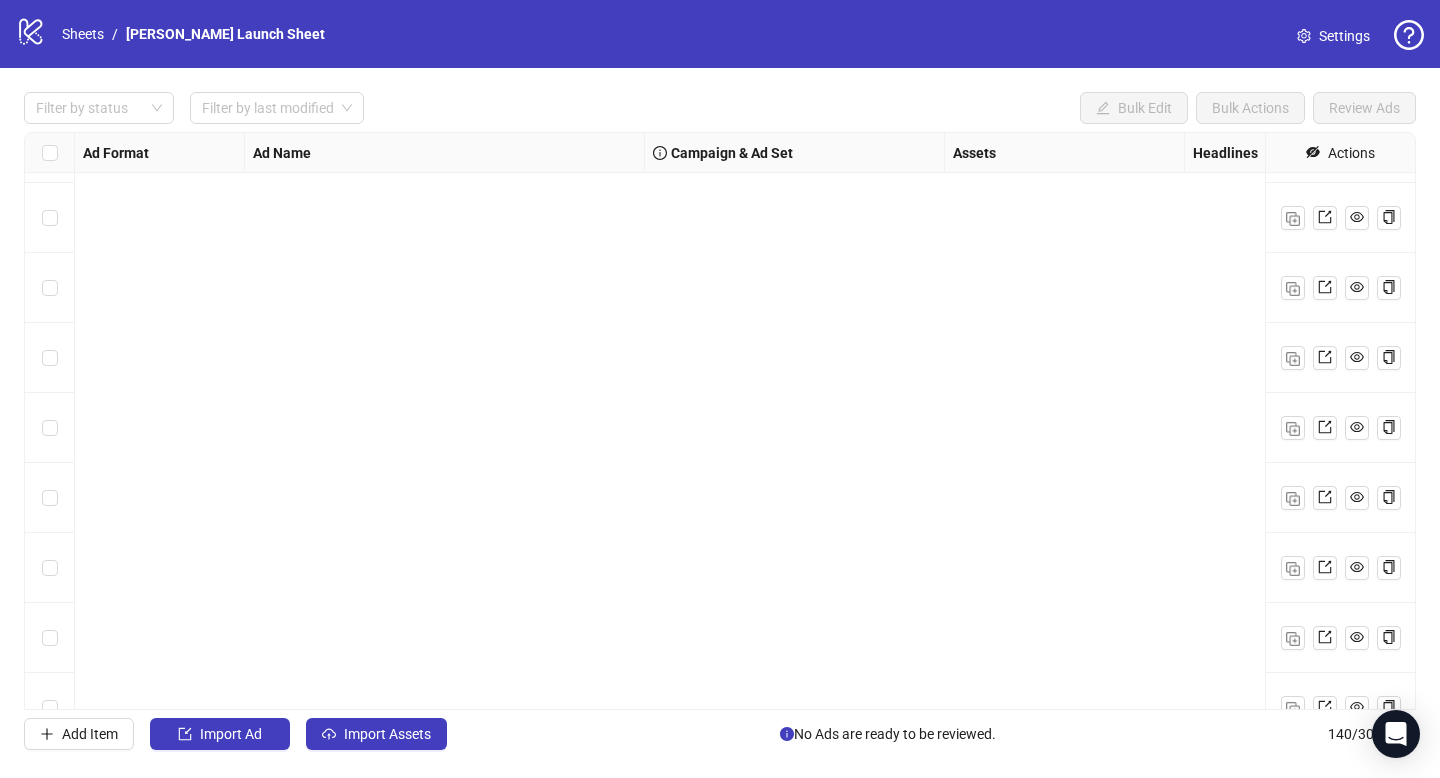 scroll, scrollTop: 9264, scrollLeft: 0, axis: vertical 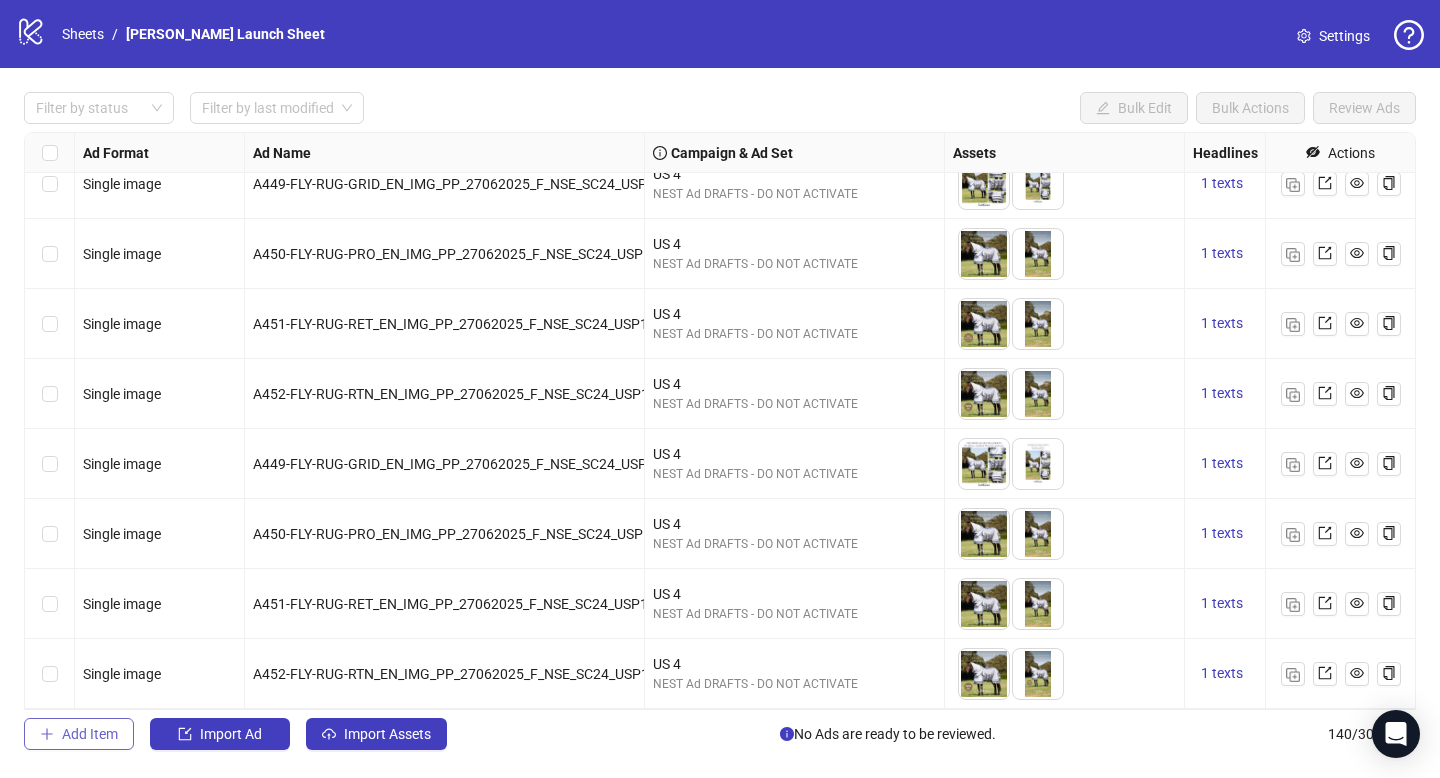click on "Add Item" at bounding box center [90, 734] 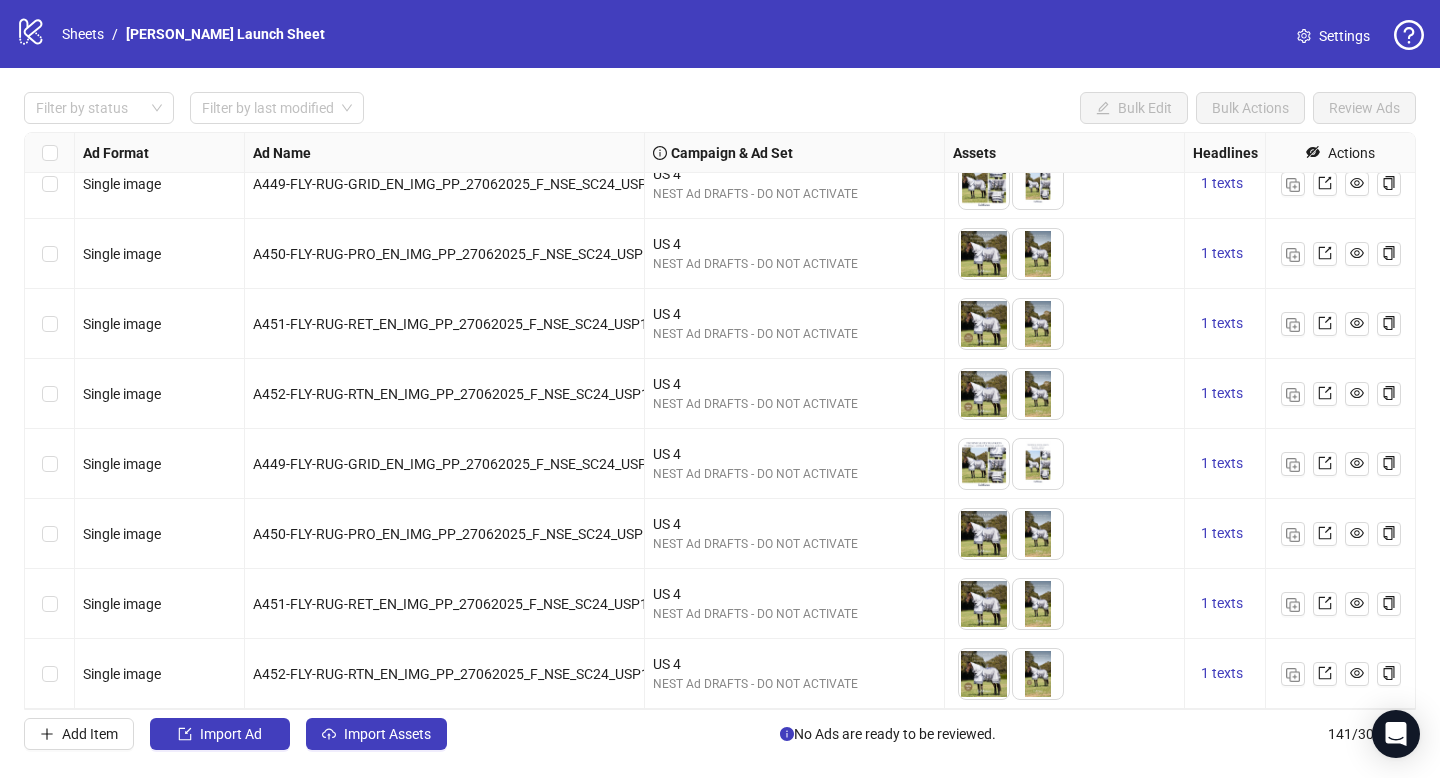 scroll, scrollTop: 9334, scrollLeft: 0, axis: vertical 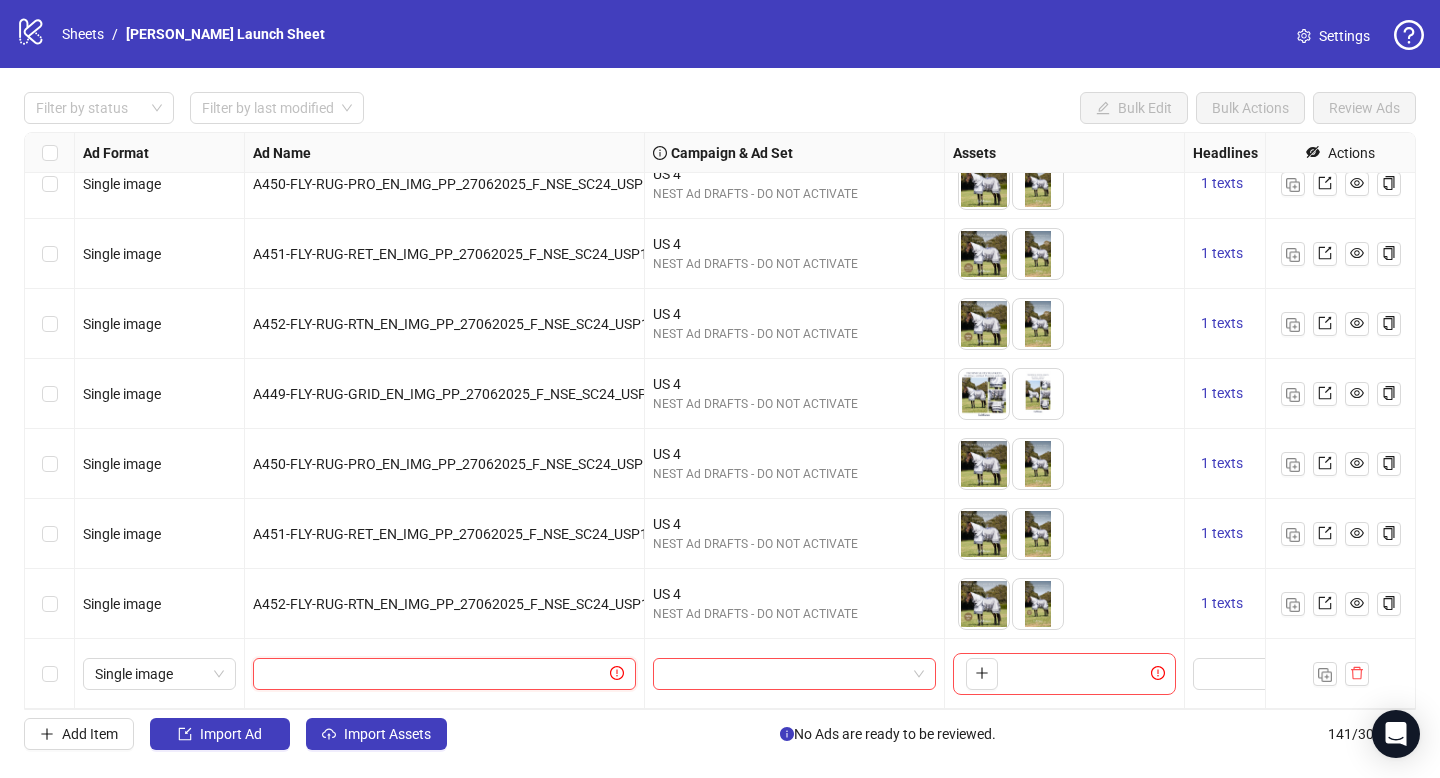 click at bounding box center (435, 674) 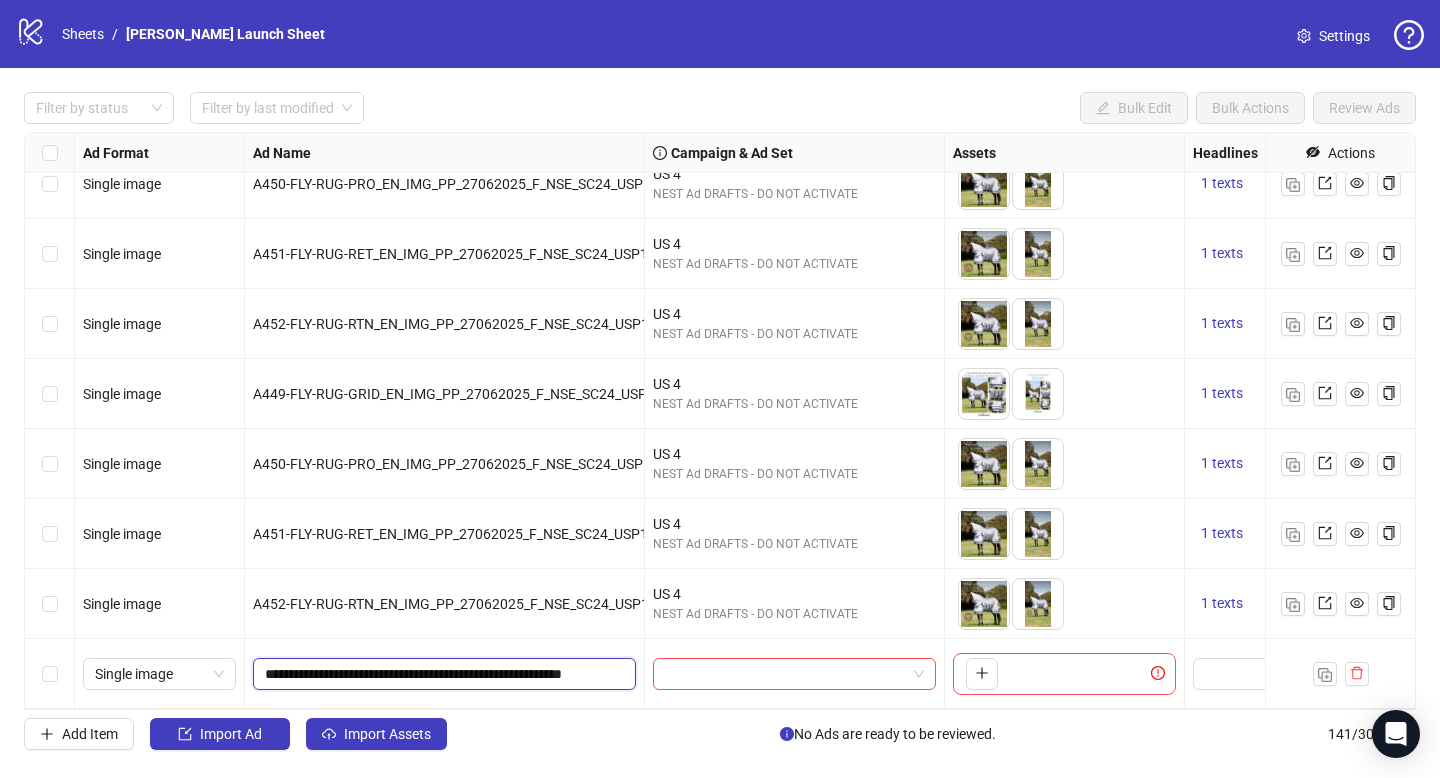 scroll, scrollTop: 0, scrollLeft: 0, axis: both 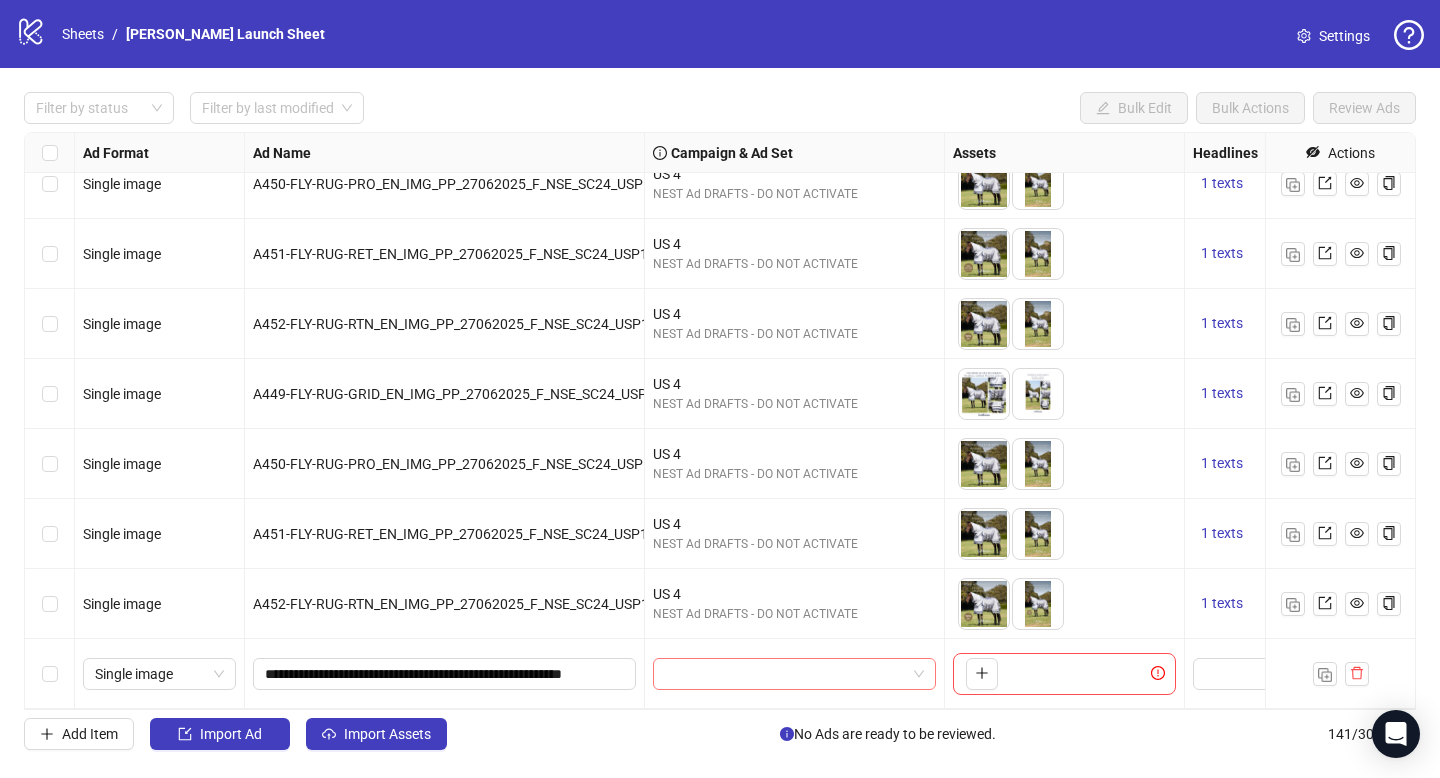 click at bounding box center (785, 674) 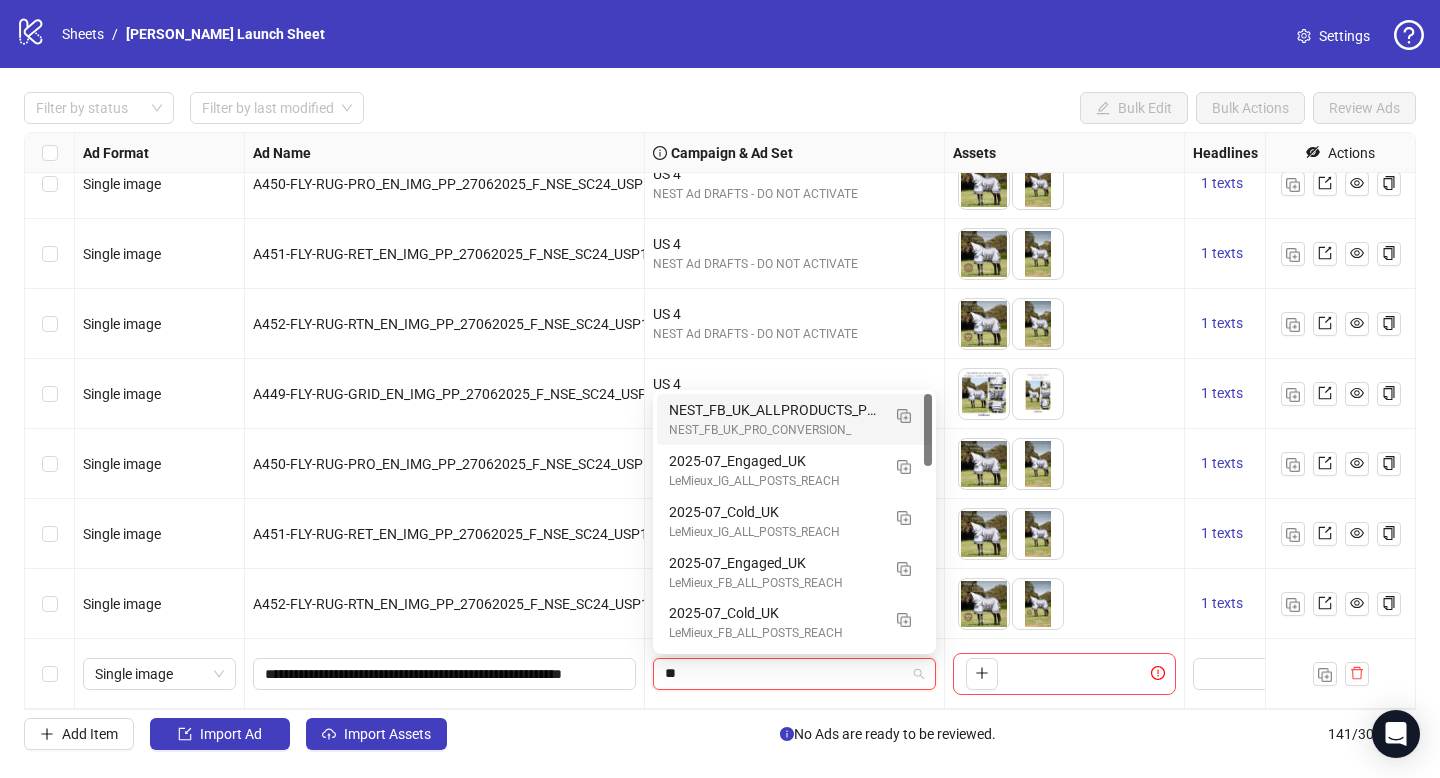 type on "**" 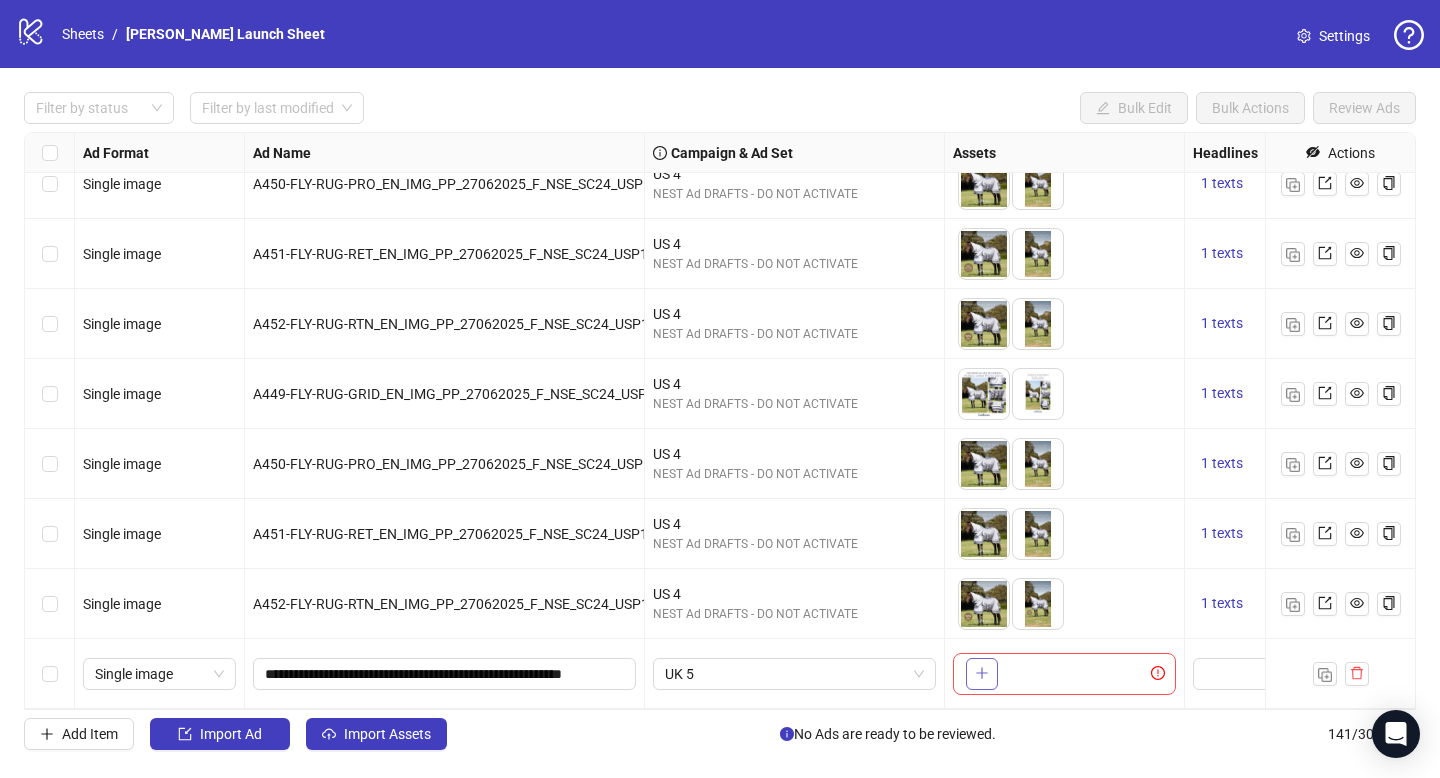 click at bounding box center (982, 674) 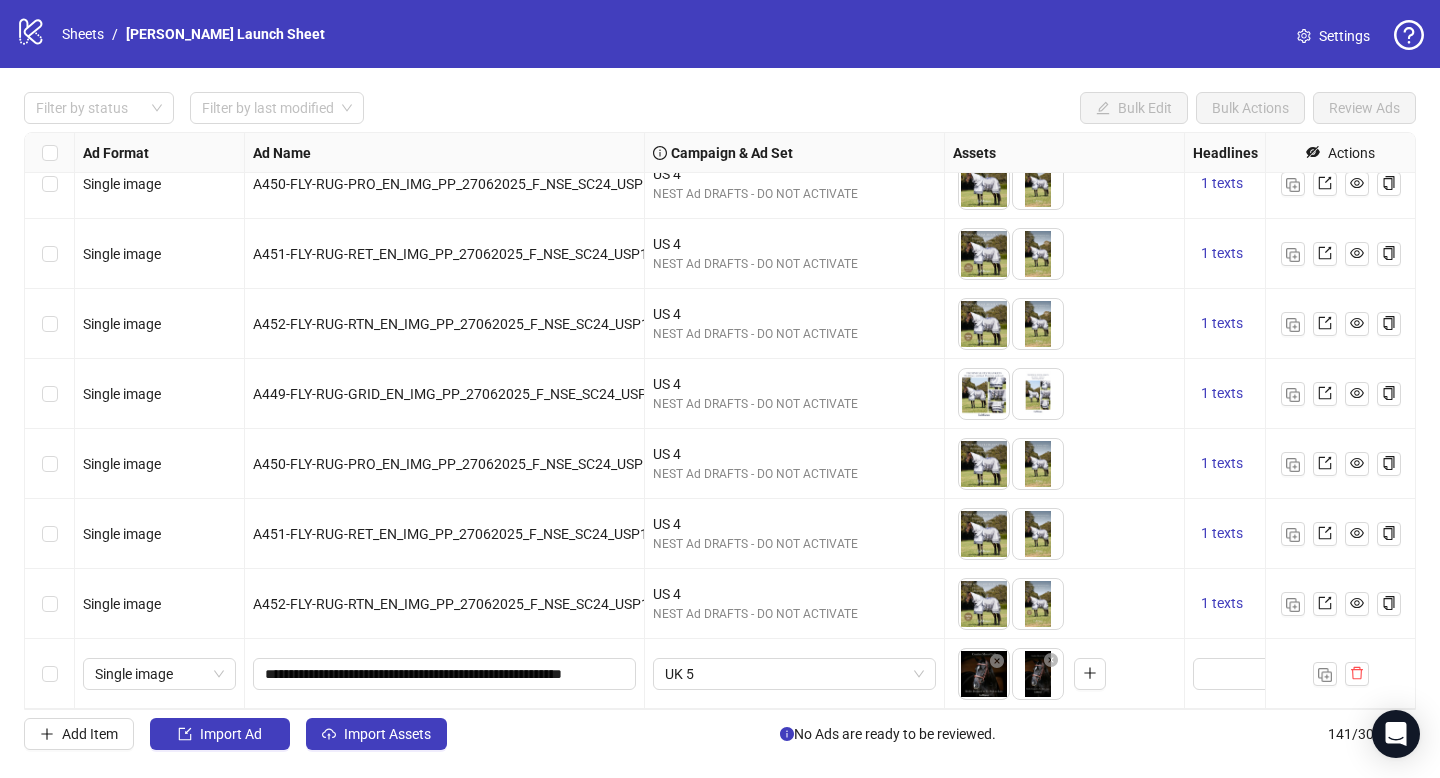 drag, startPoint x: 1044, startPoint y: 680, endPoint x: 1003, endPoint y: 680, distance: 41 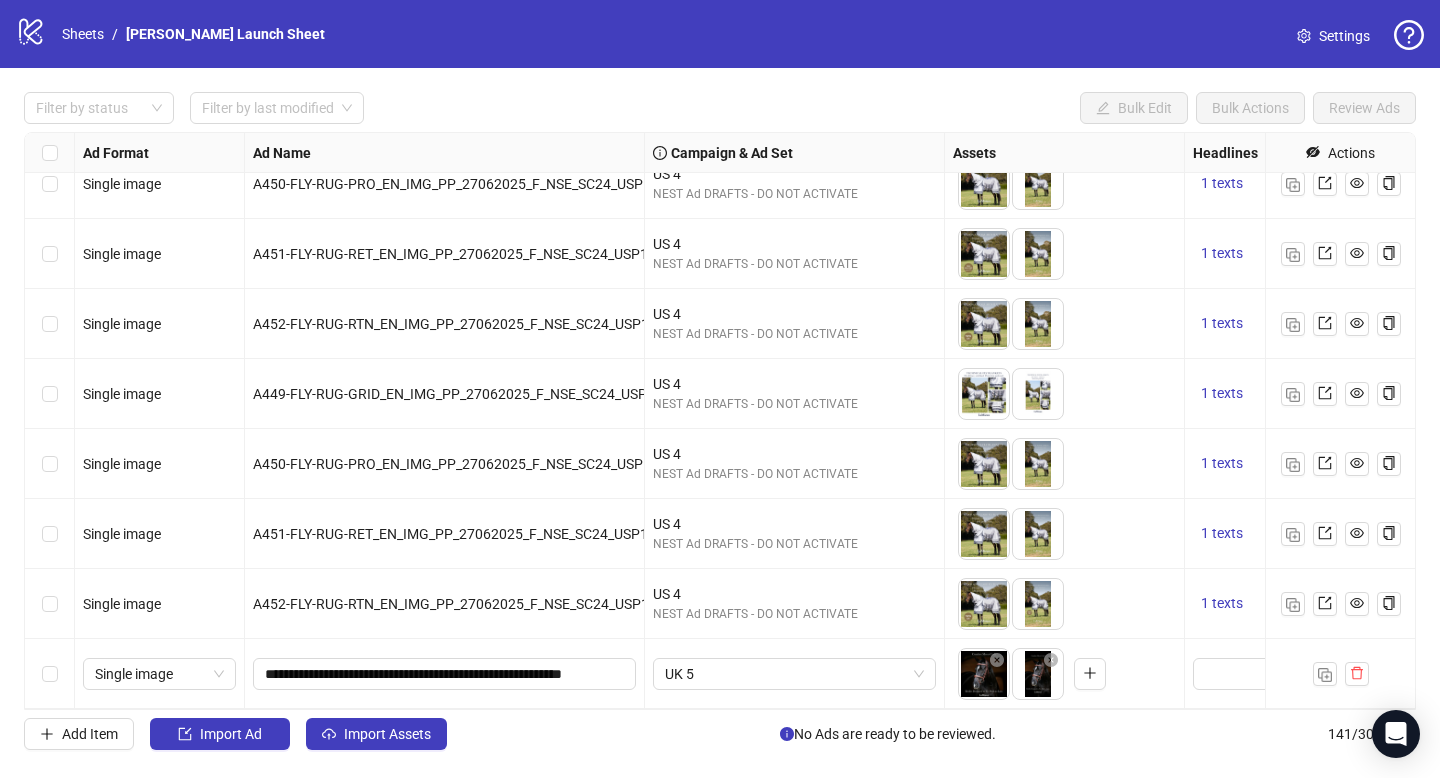 scroll, scrollTop: 9334, scrollLeft: 276, axis: both 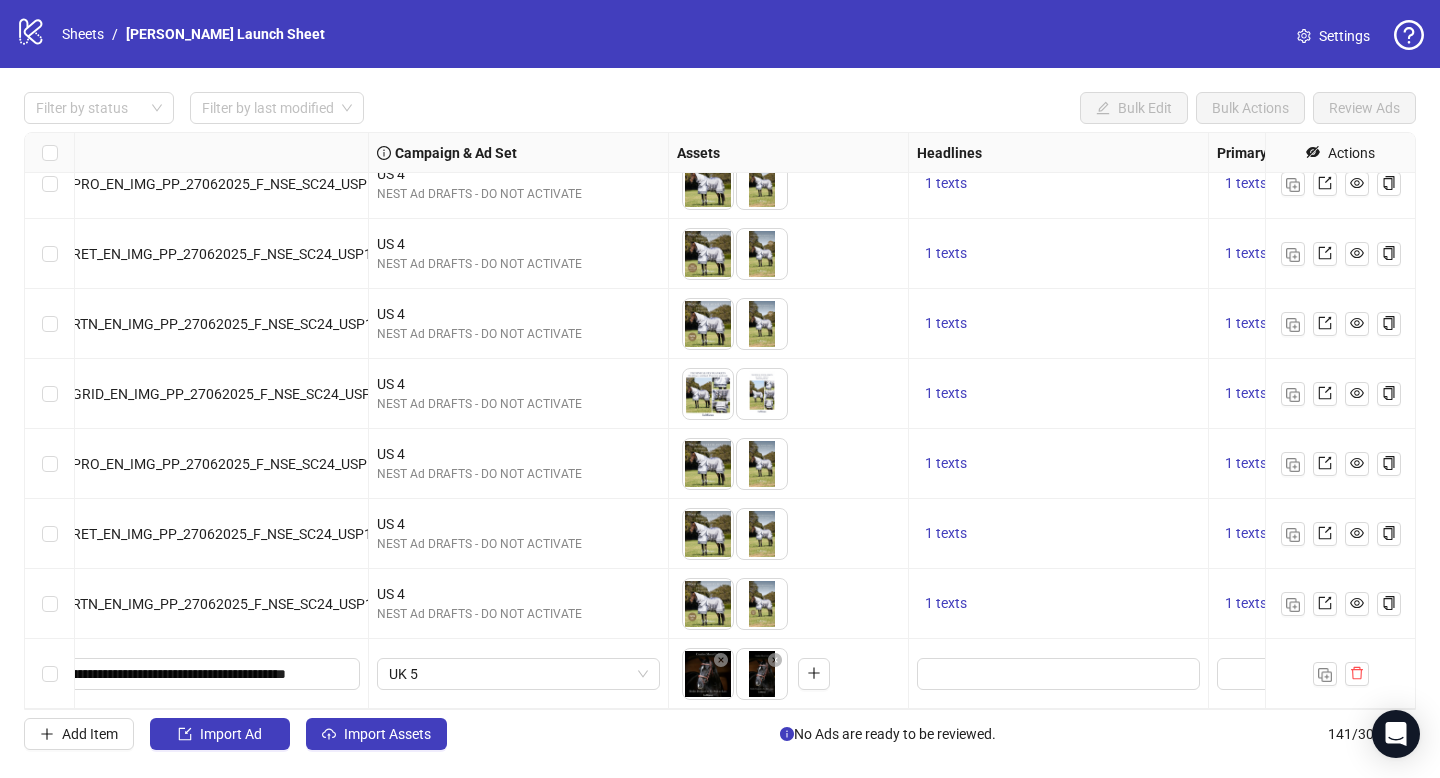 click on "Ad Format Ad Name Campaign & Ad Set Assets Headlines Primary Texts Descriptions Destination URL Display URL Product Set ID Call to Action Actions Single image A452-FLY-RUG-RTN_EN_IMG_PP_27062025_F_NSE_SC24_USP10_FLYRUGS UK 5 NEST Ad DRAFTS - DO NOT ACTIVATE
To pick up a draggable item, press the space bar.
While dragging, use the arrow keys to move the item.
Press space again to drop the item in its new position, or press escape to cancel.
1 texts 1 texts 1 texts [URL][DOMAIN_NAME][PERSON_NAME] Single image A449-FLY-RUG-GRID_EN_IMG_PP_27062025_F_NSE_SC24_USP10_FLYRUGS US 4 NEST Ad DRAFTS - DO NOT ACTIVATE
To pick up a draggable item, press the space bar.
While dragging, use the arrow keys to move the item.
Press space again to drop the item in its new position, or press escape to cancel.
1 texts 1 texts 1 texts [URL][DOMAIN_NAME][PERSON_NAME] Single image A450-FLY-RUG-PRO_EN_IMG_PP_27062025_F_NSE_SC24_USP10_FLYRUGS US 4 1 texts" at bounding box center [720, 421] 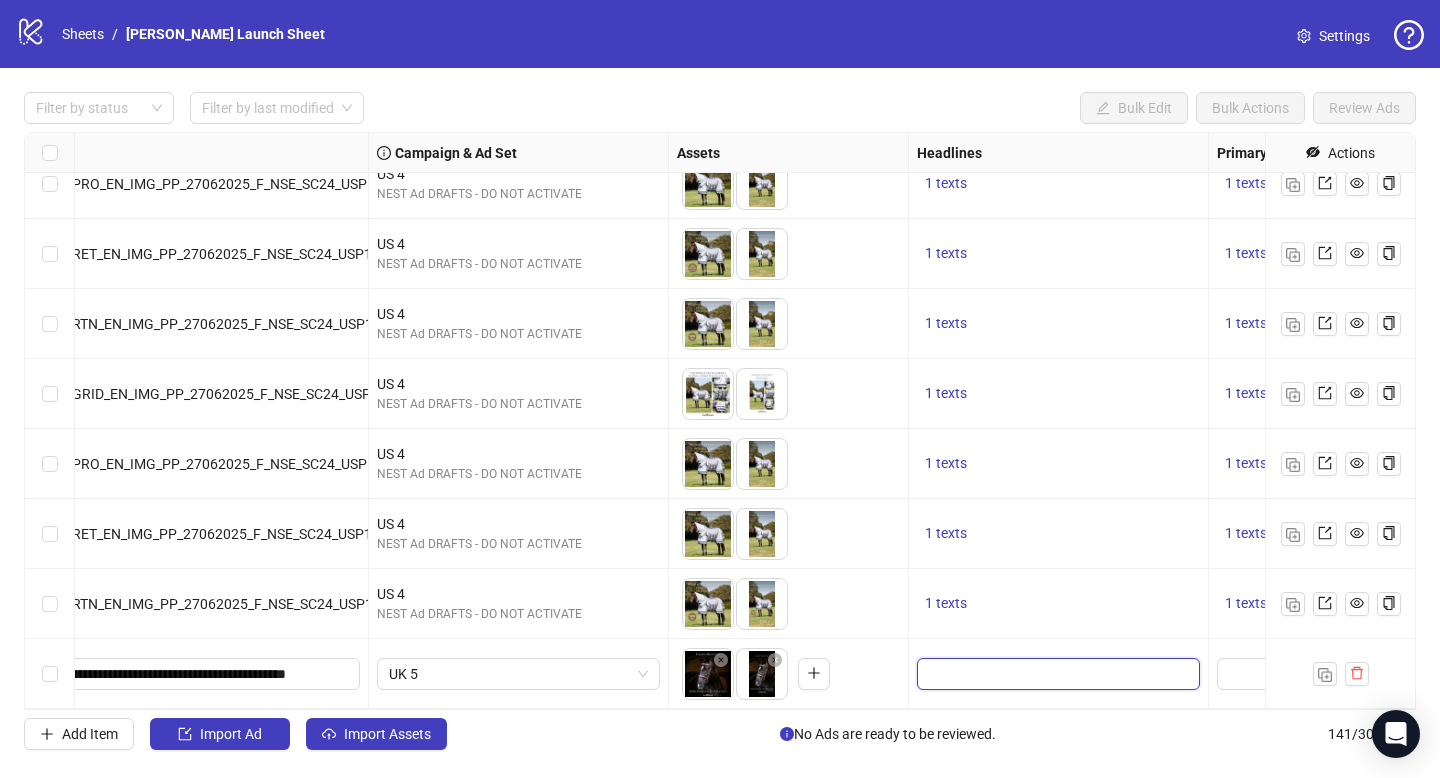 click at bounding box center (1056, 674) 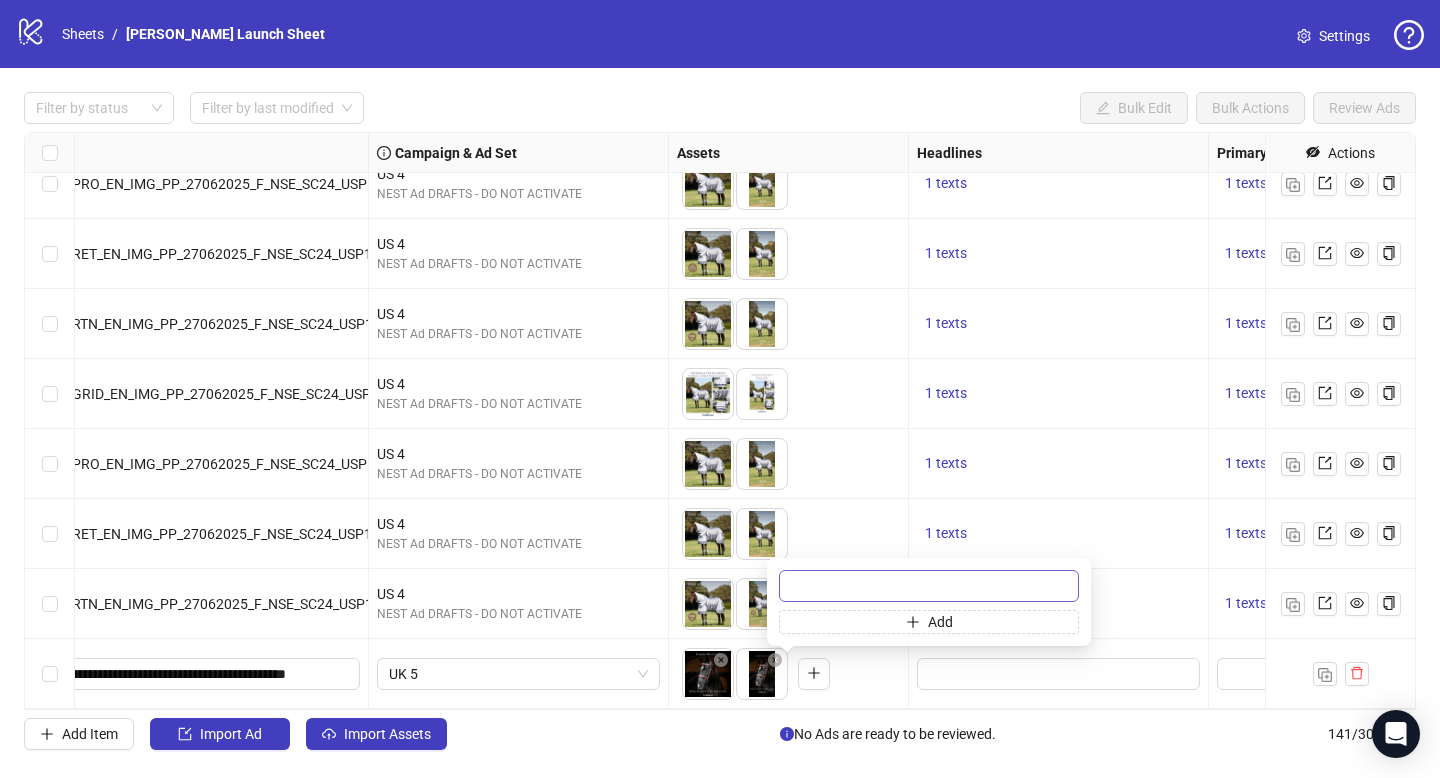 scroll, scrollTop: 9334, scrollLeft: 642, axis: both 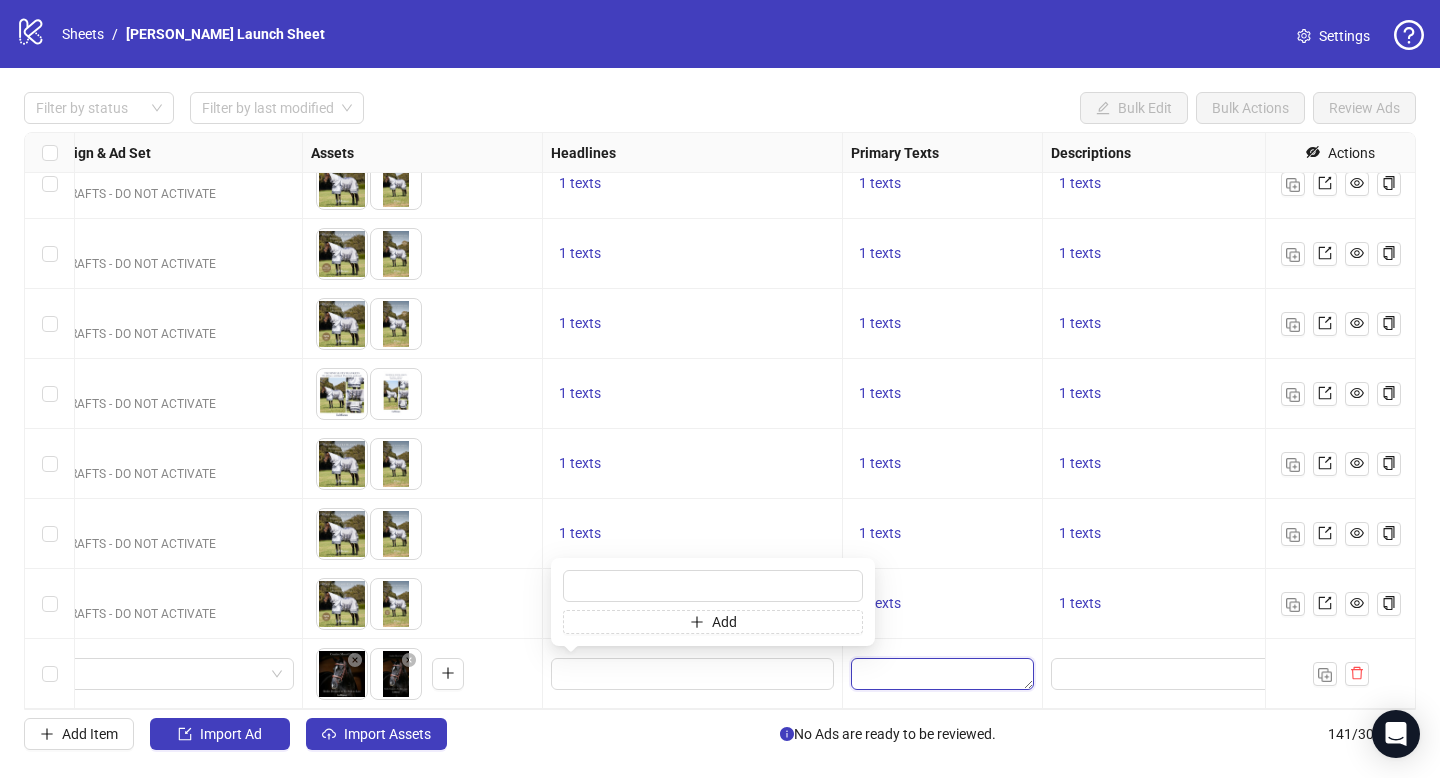 click at bounding box center [942, 674] 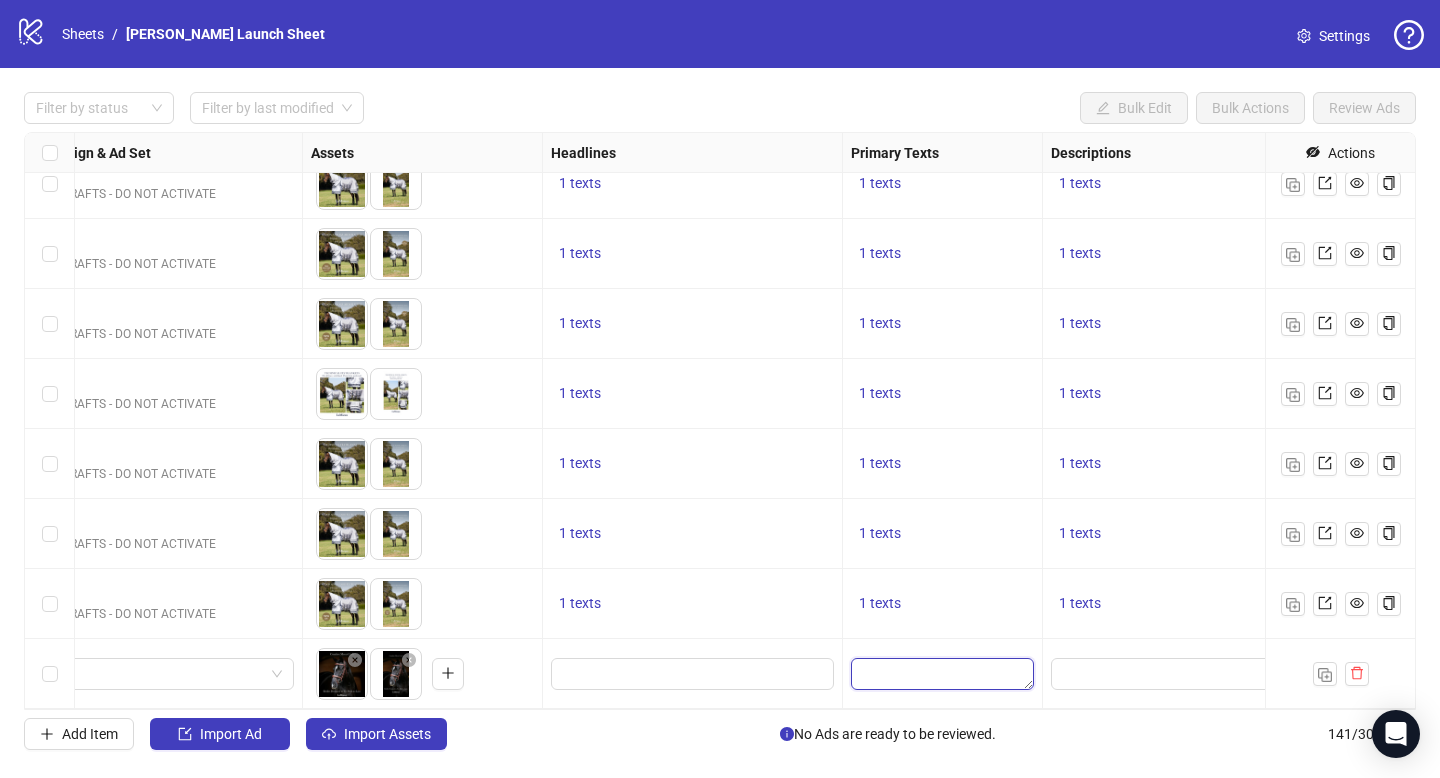 click at bounding box center (942, 674) 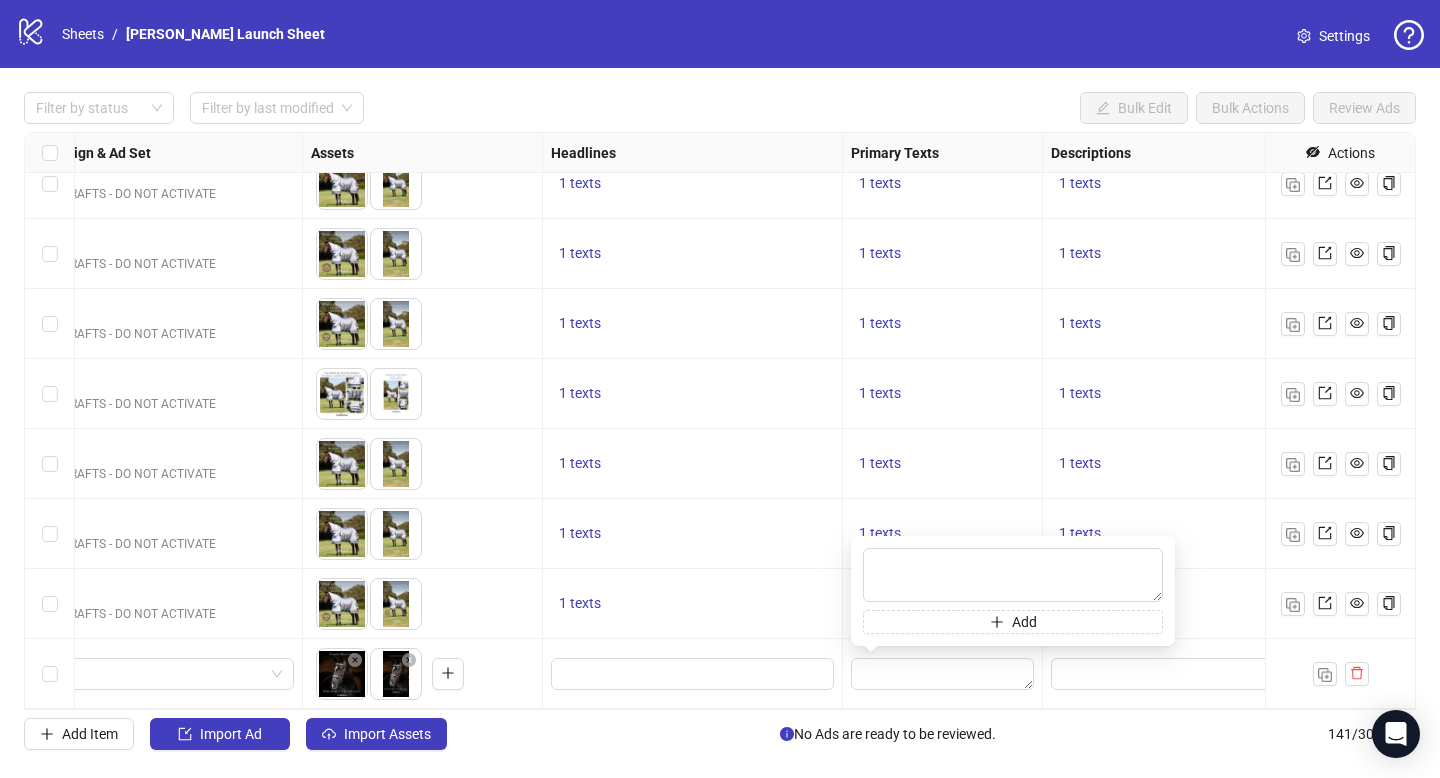 type on "**********" 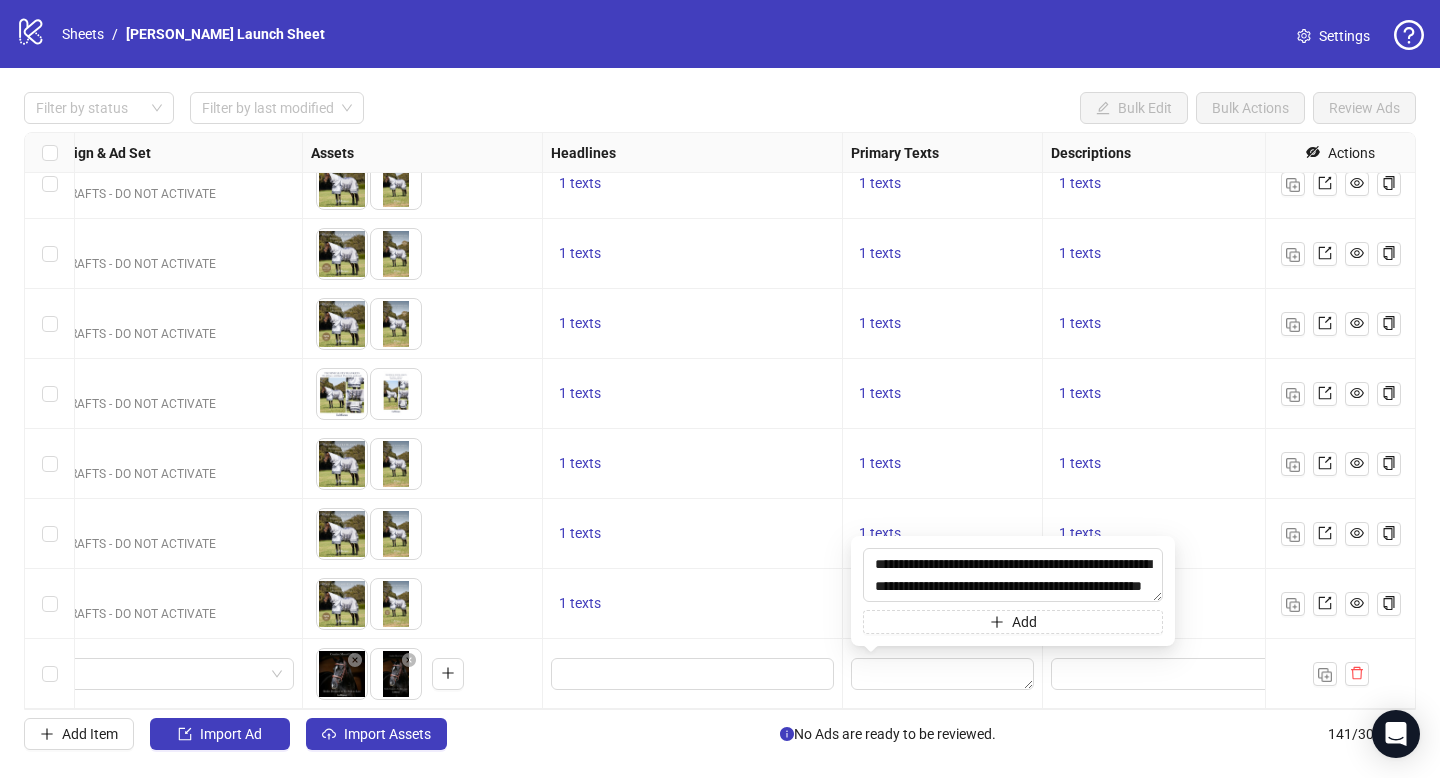 scroll, scrollTop: 15, scrollLeft: 0, axis: vertical 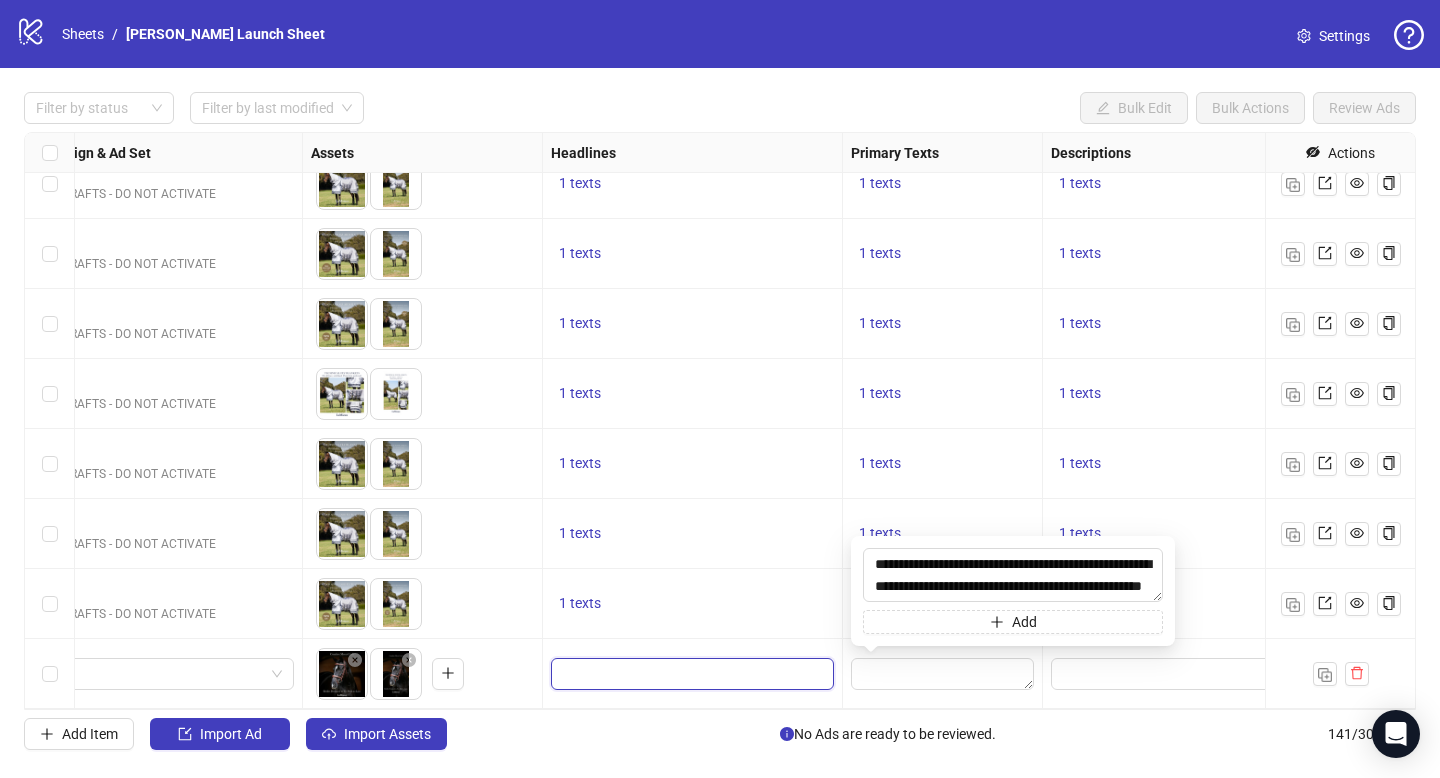 click at bounding box center (690, 674) 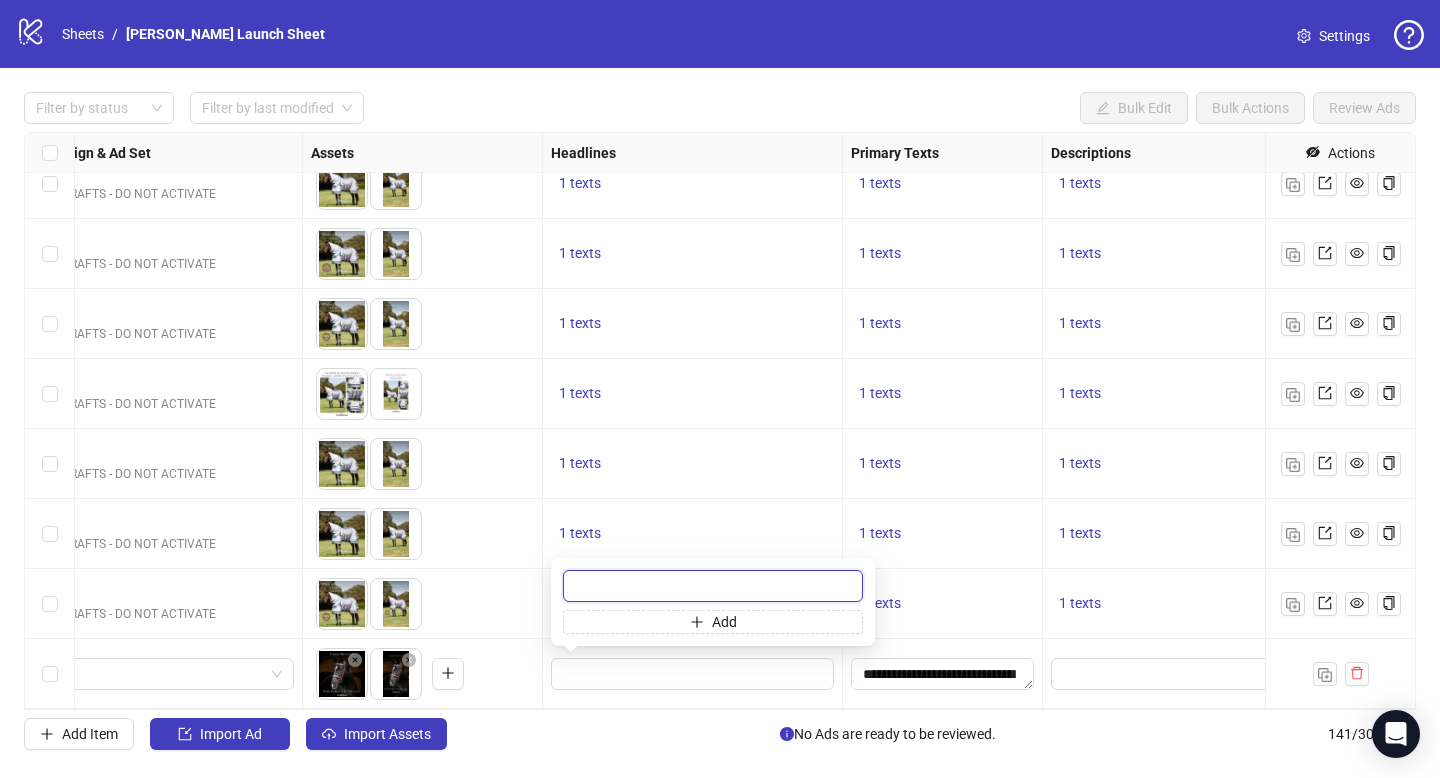 paste on "**********" 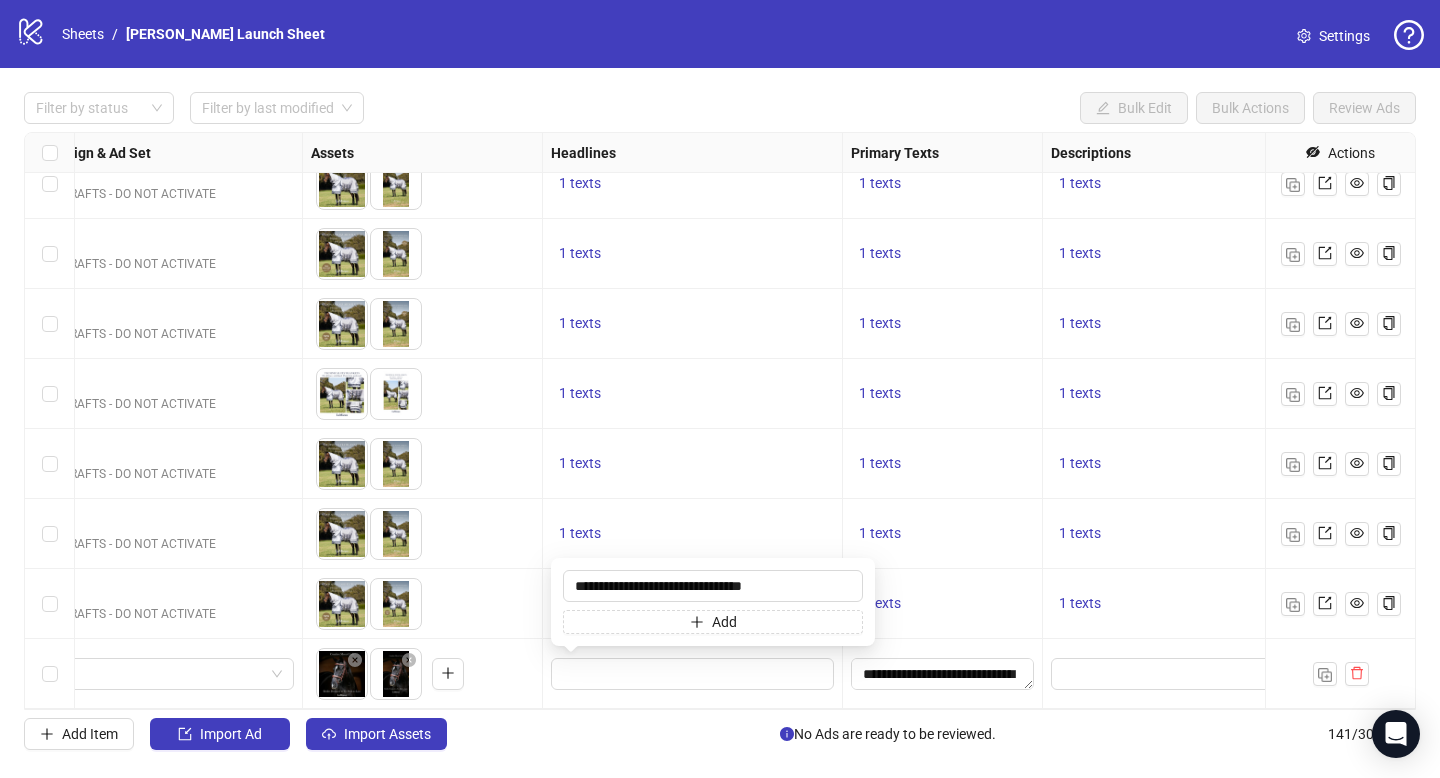 click on "1 texts" at bounding box center [693, 534] 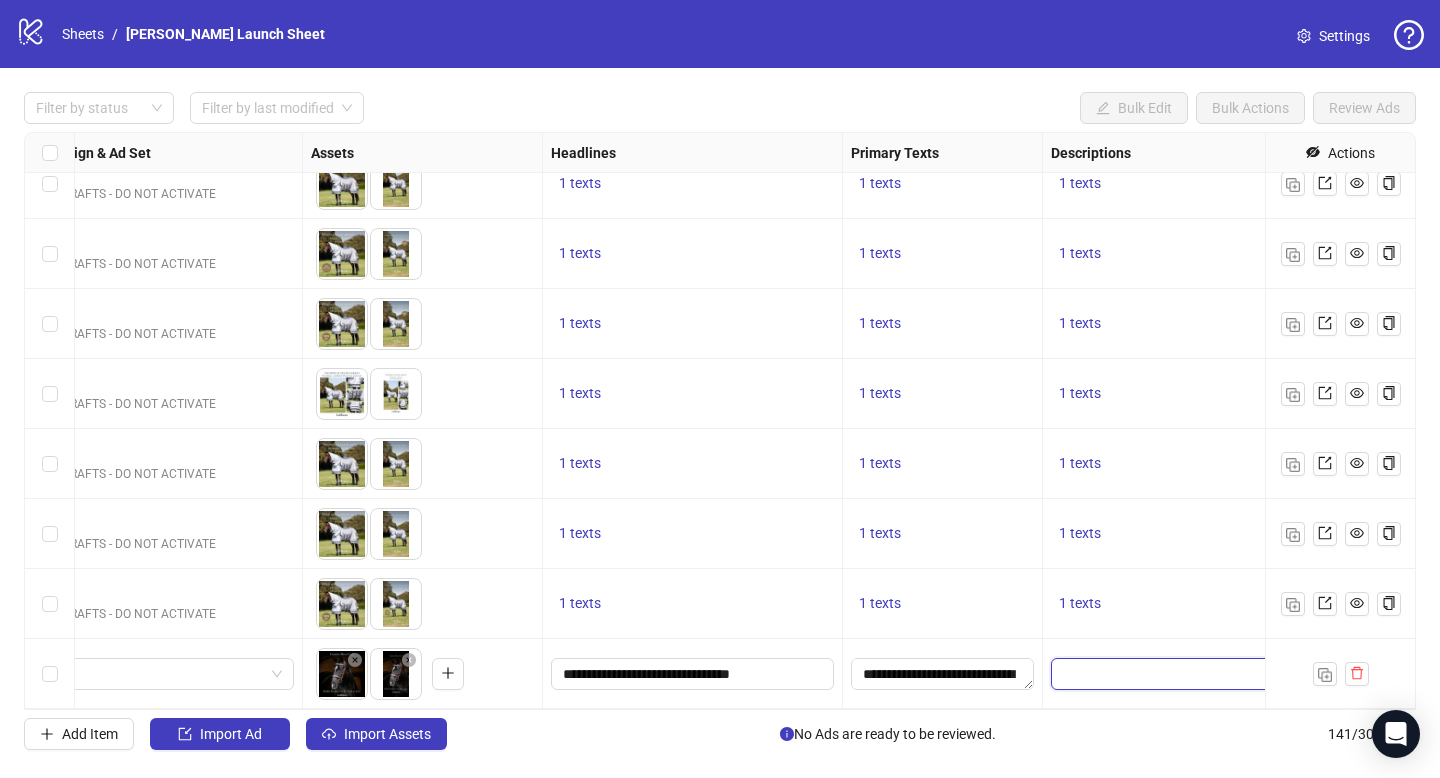 click at bounding box center [1192, 674] 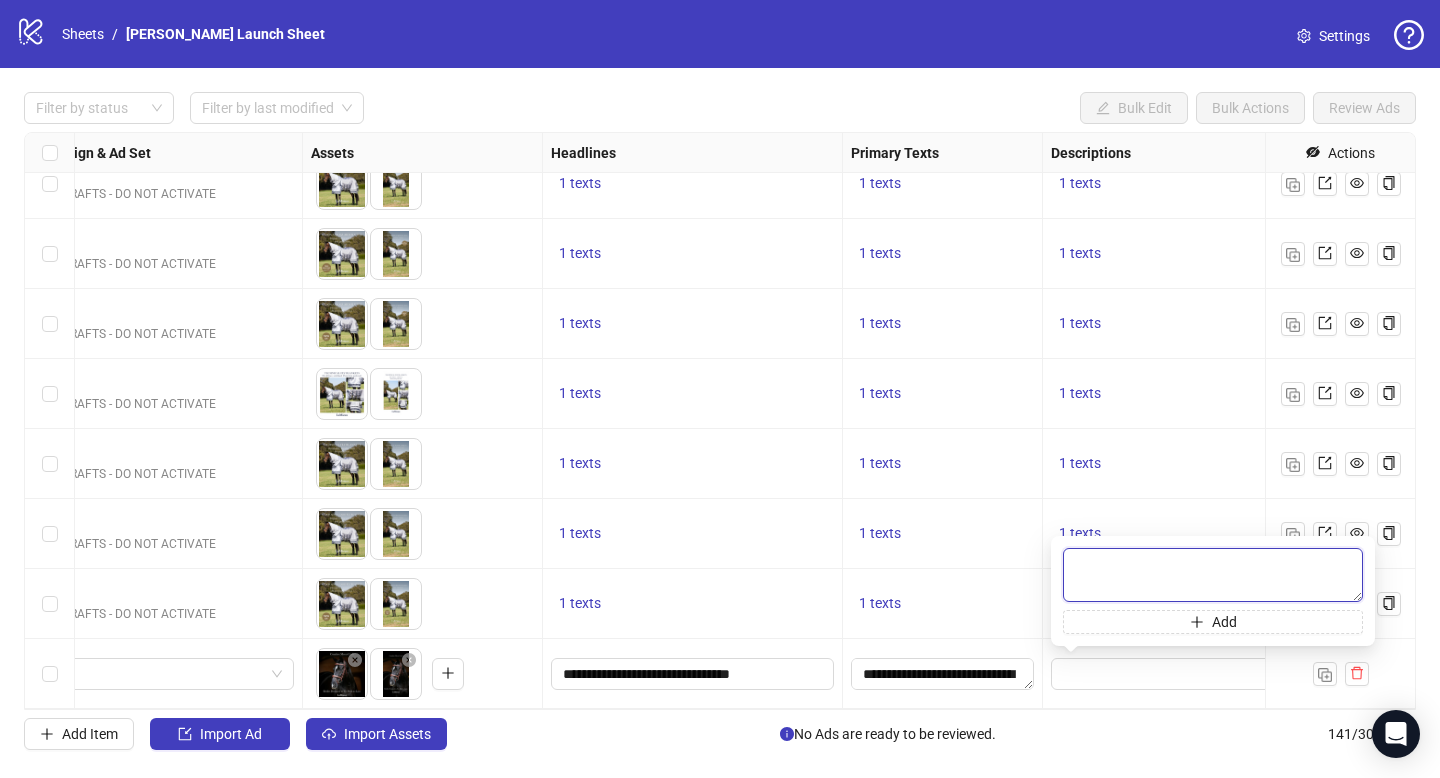 paste on "**********" 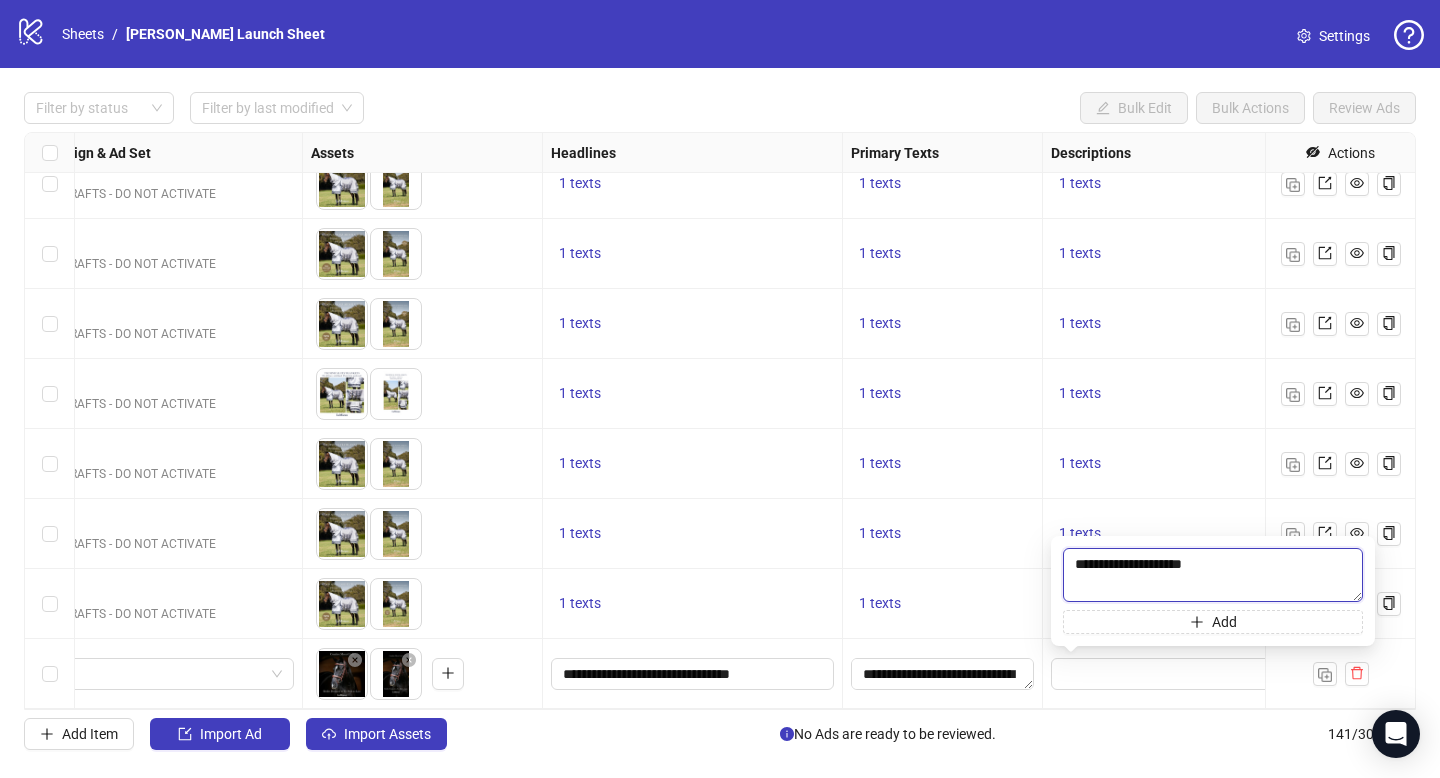 click on "**********" at bounding box center [1213, 575] 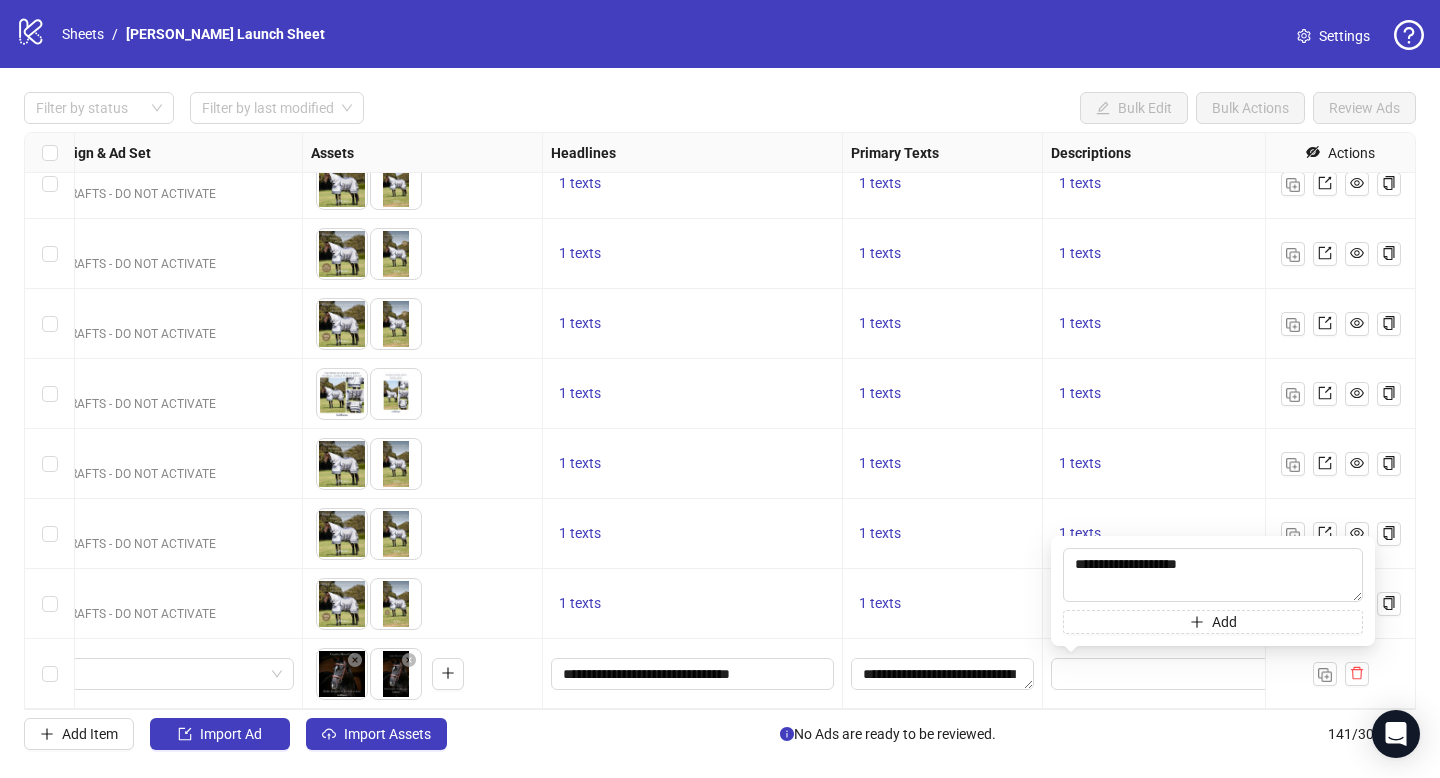 click on "1 texts" at bounding box center [1193, 464] 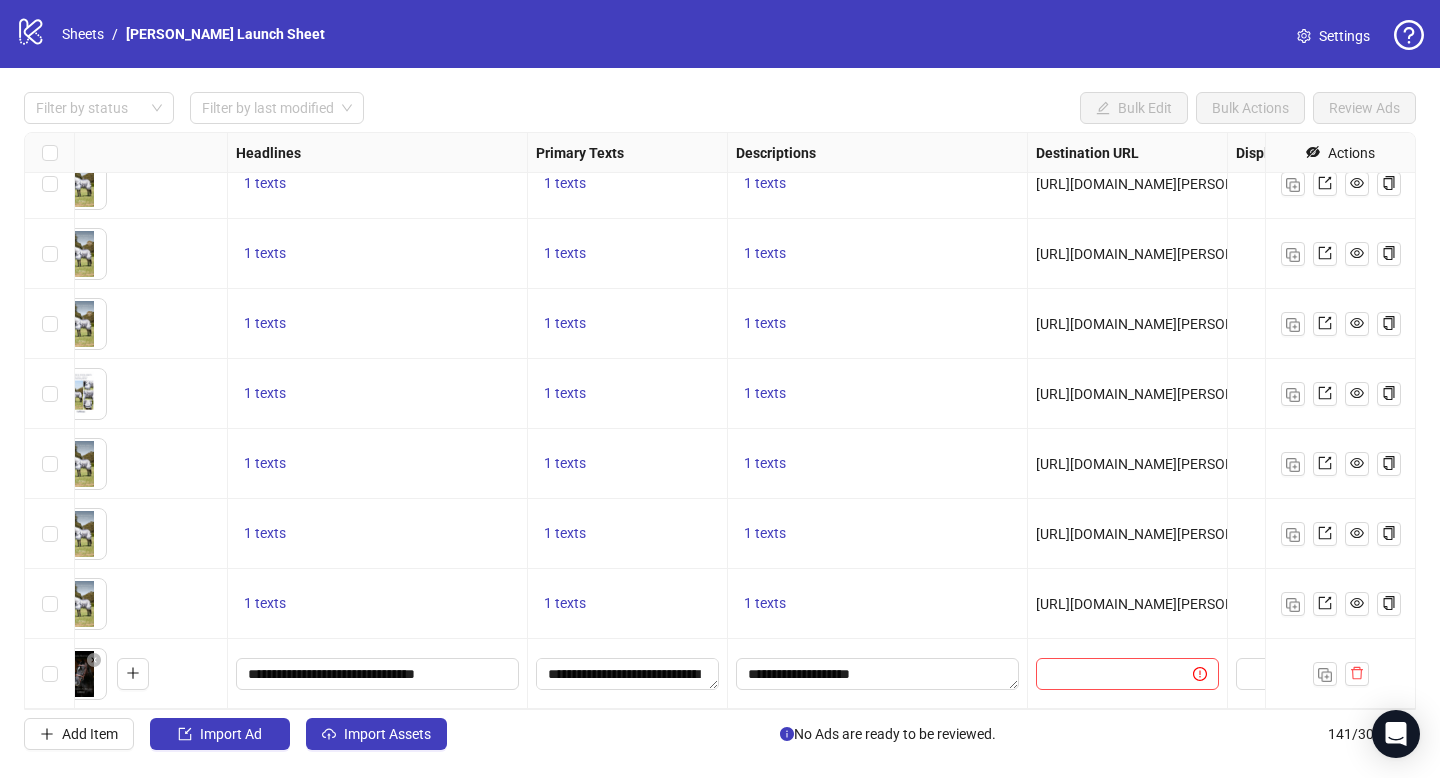 scroll, scrollTop: 9334, scrollLeft: 1072, axis: both 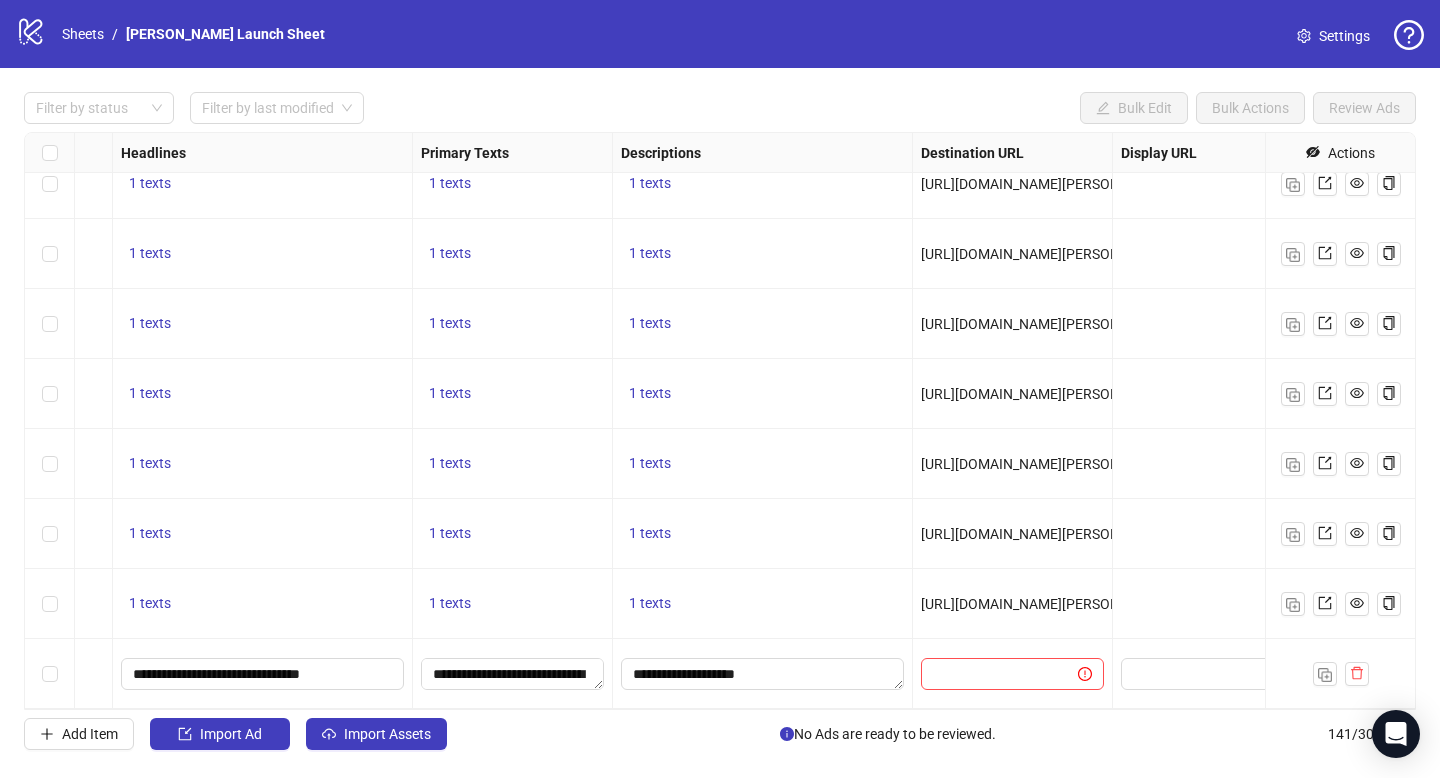 click at bounding box center (1012, 674) 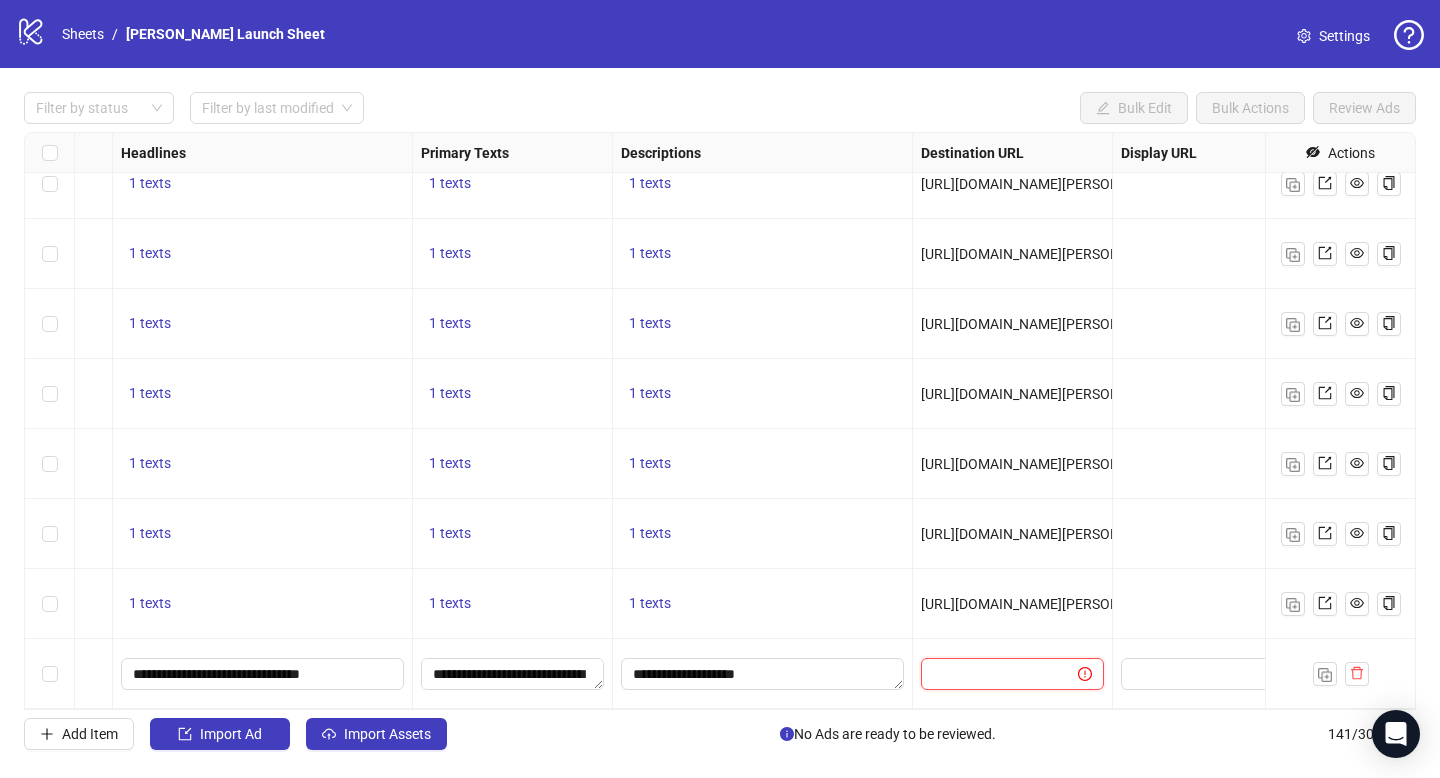 paste on "**********" 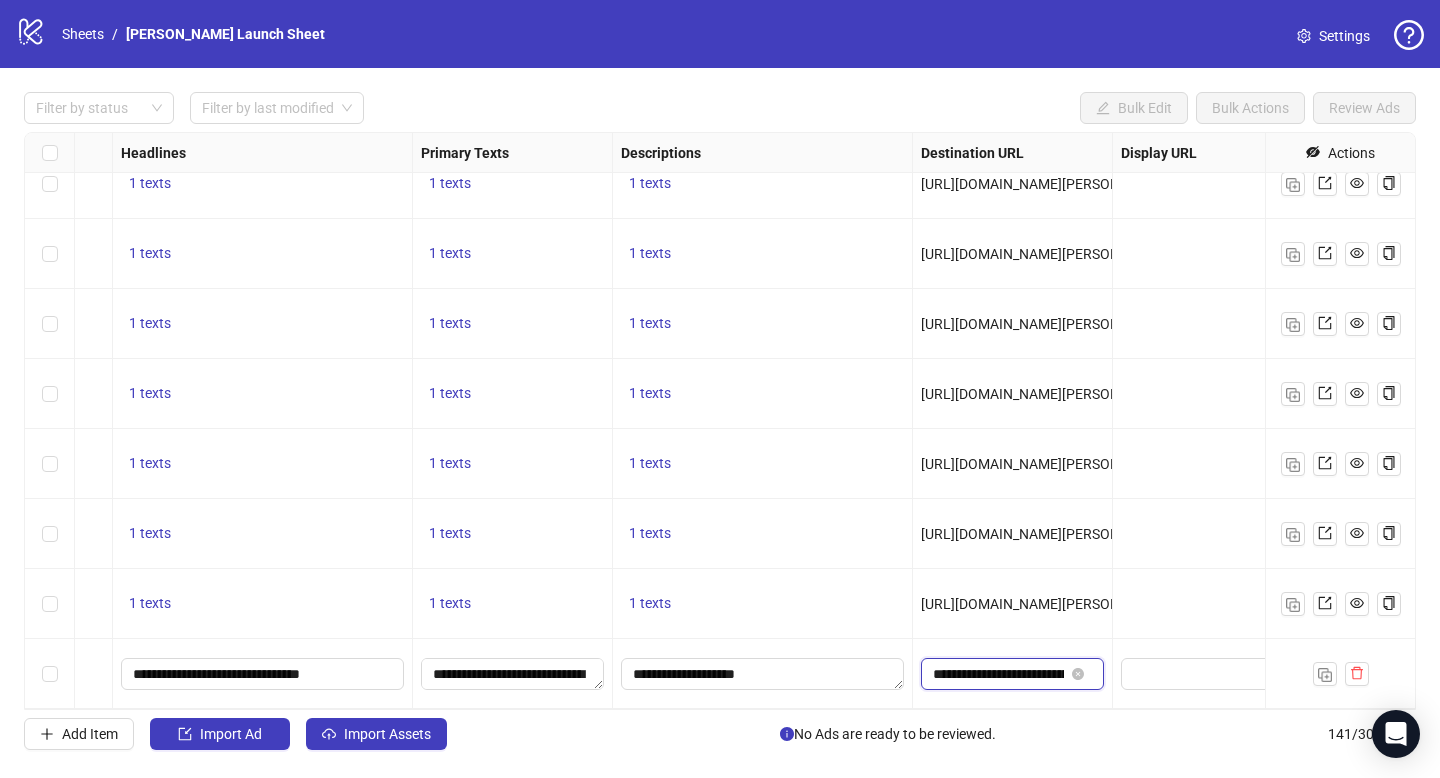 scroll, scrollTop: 0, scrollLeft: 236, axis: horizontal 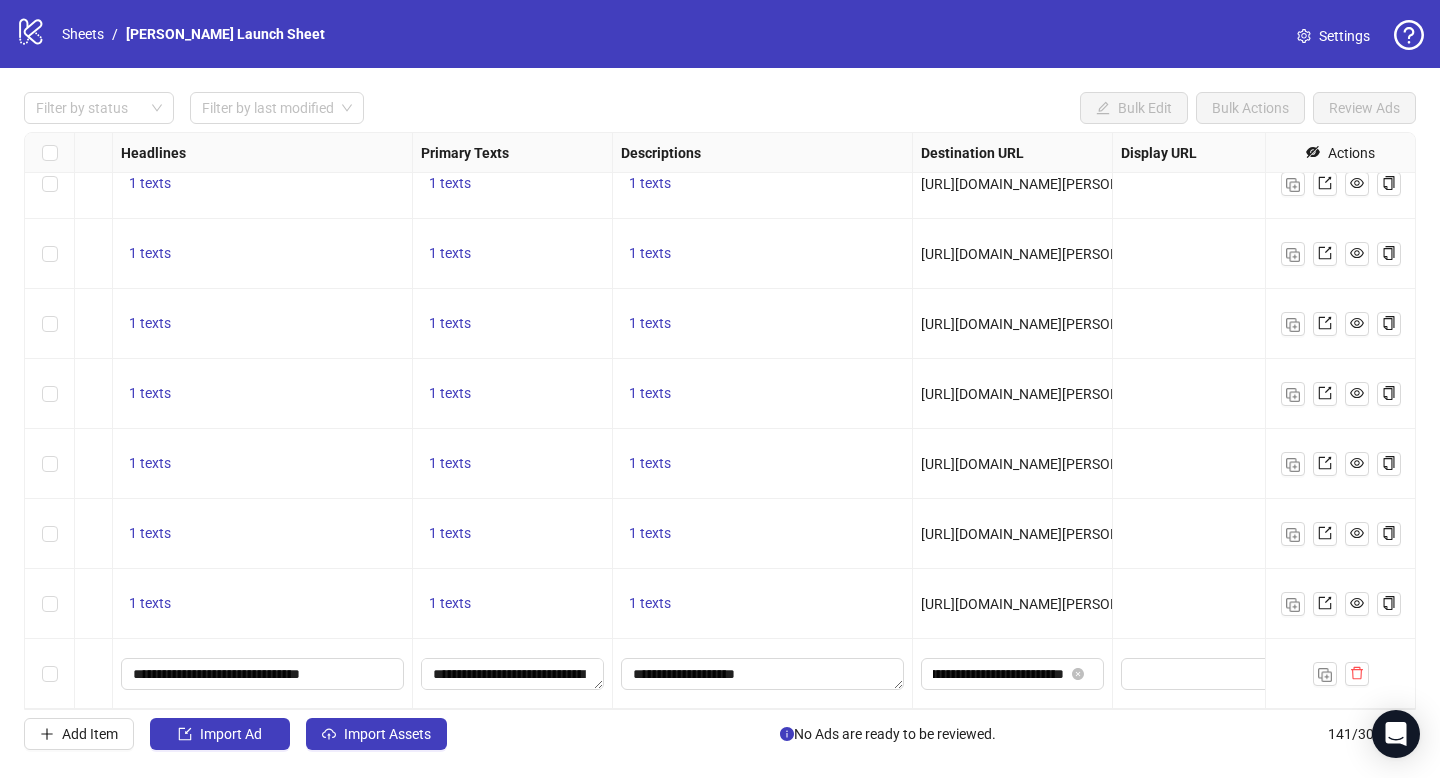 click at bounding box center (1213, 674) 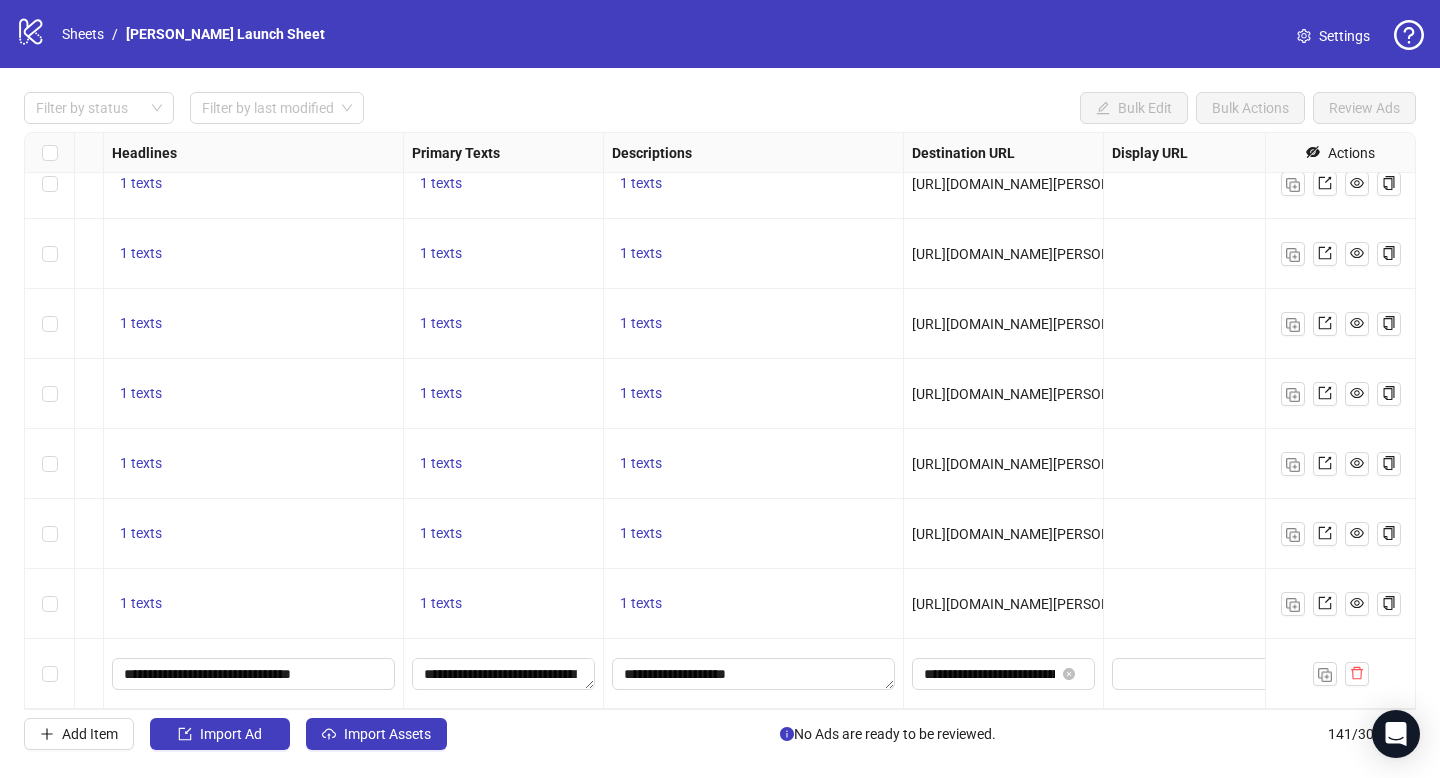 scroll, scrollTop: 9334, scrollLeft: 1480, axis: both 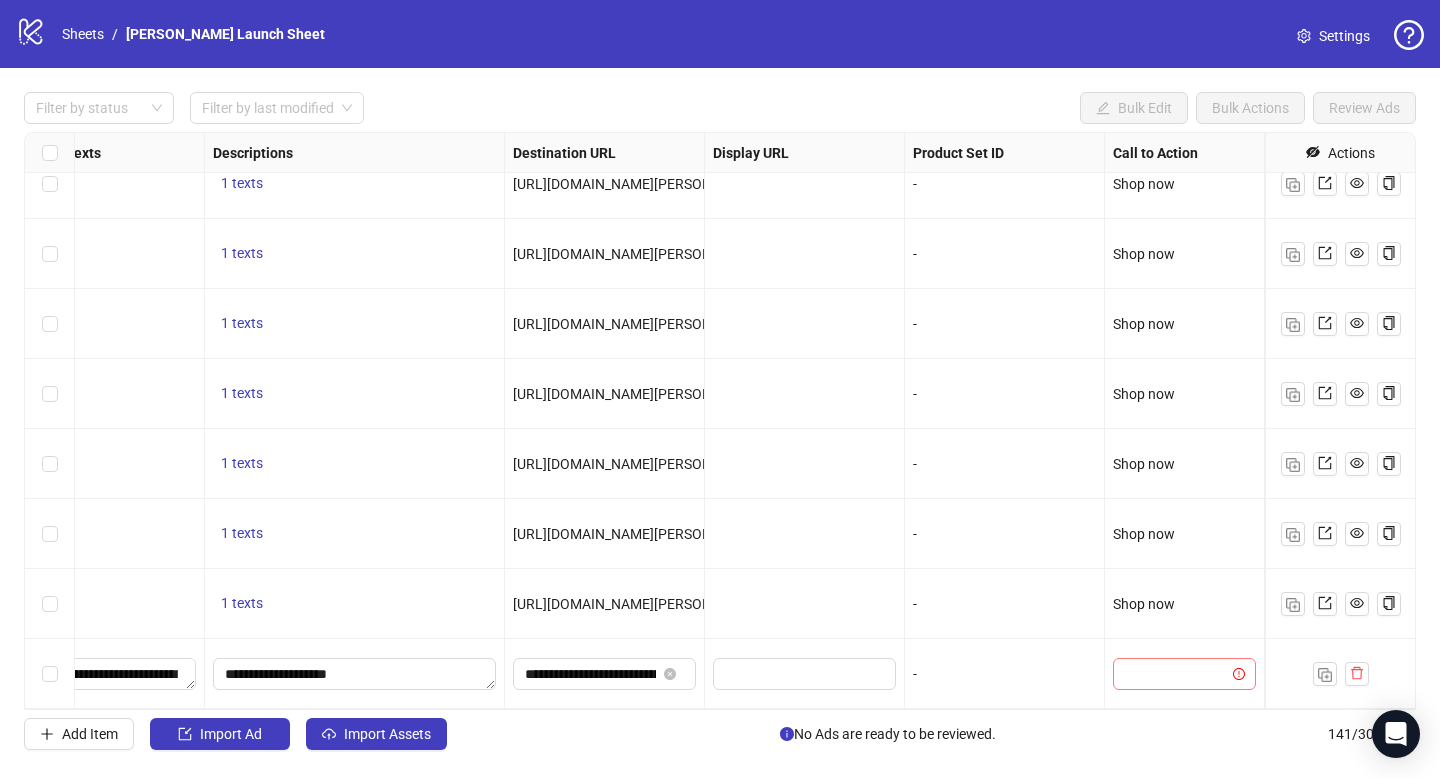 click at bounding box center [1175, 674] 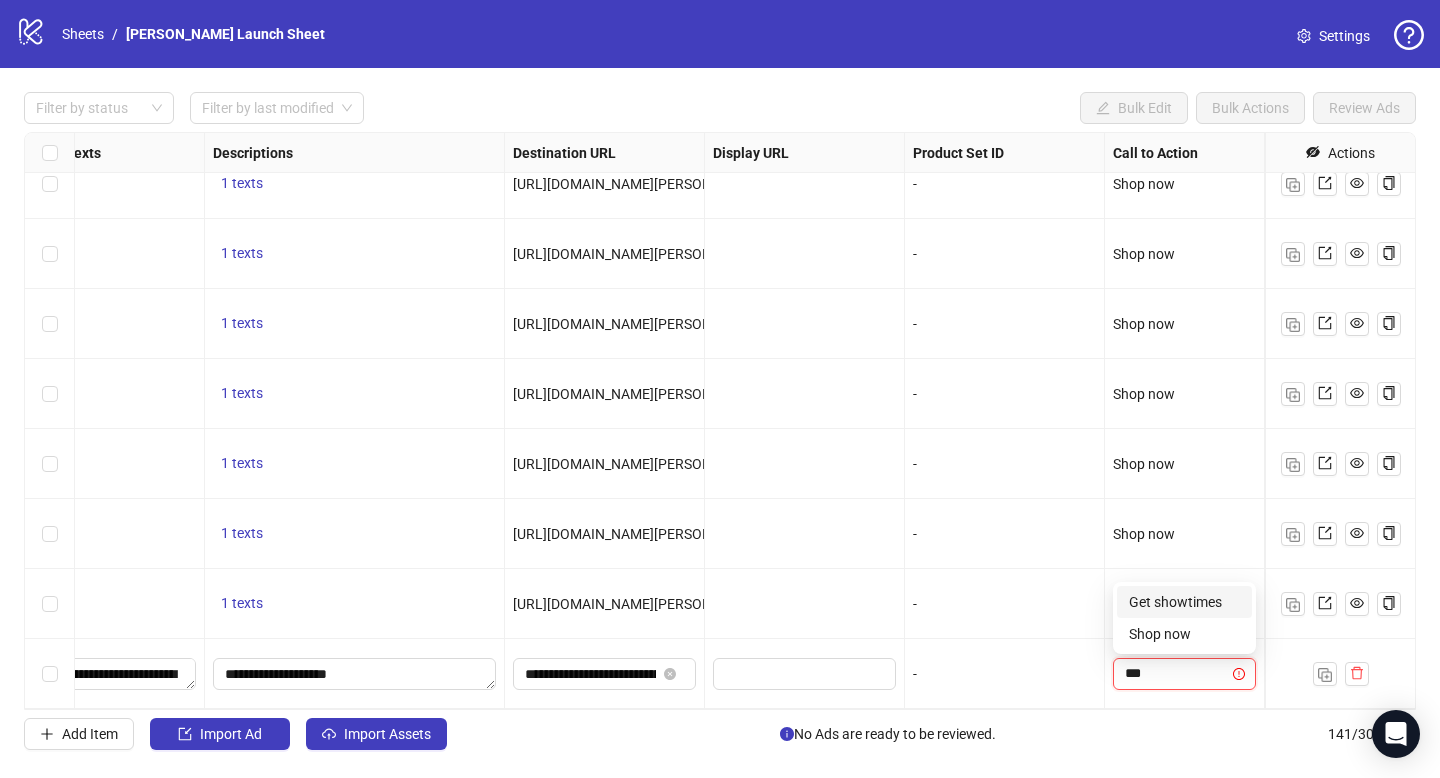 type on "****" 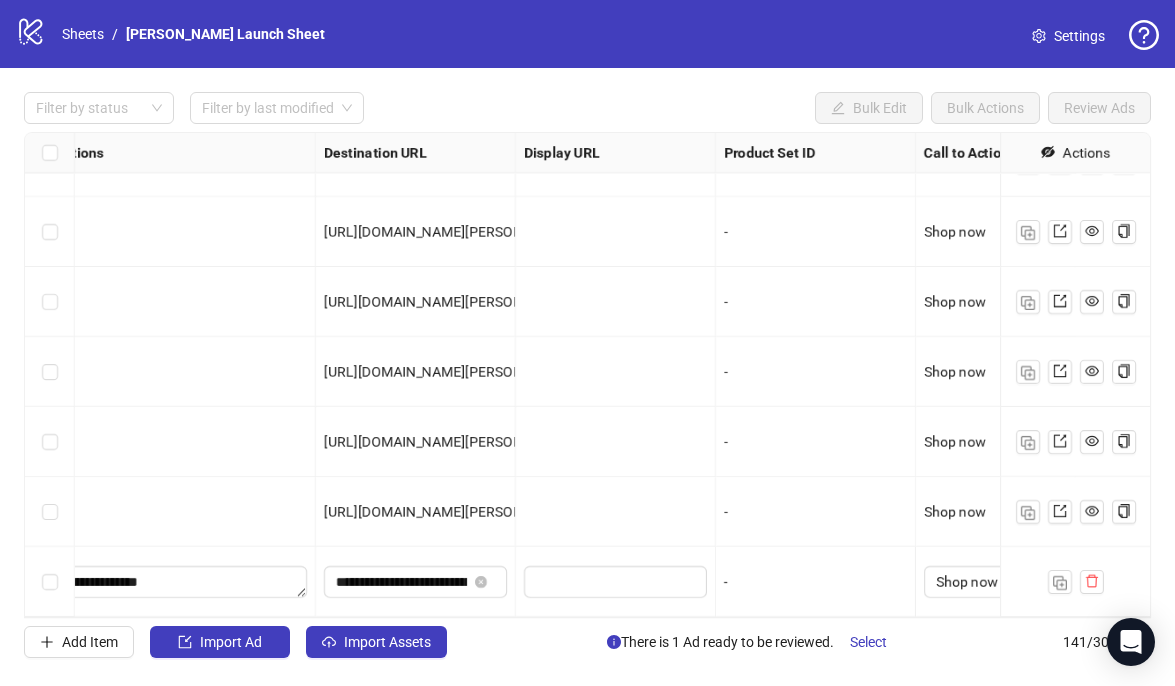 scroll, scrollTop: 9426, scrollLeft: 0, axis: vertical 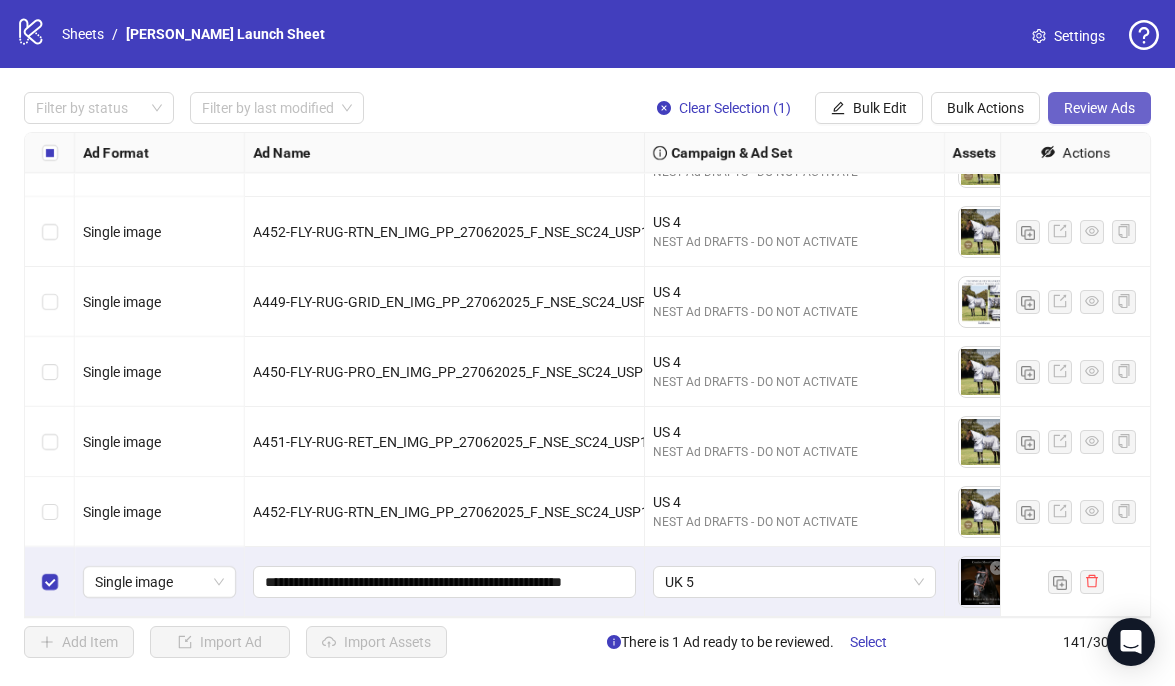 click on "Review Ads" at bounding box center (1099, 108) 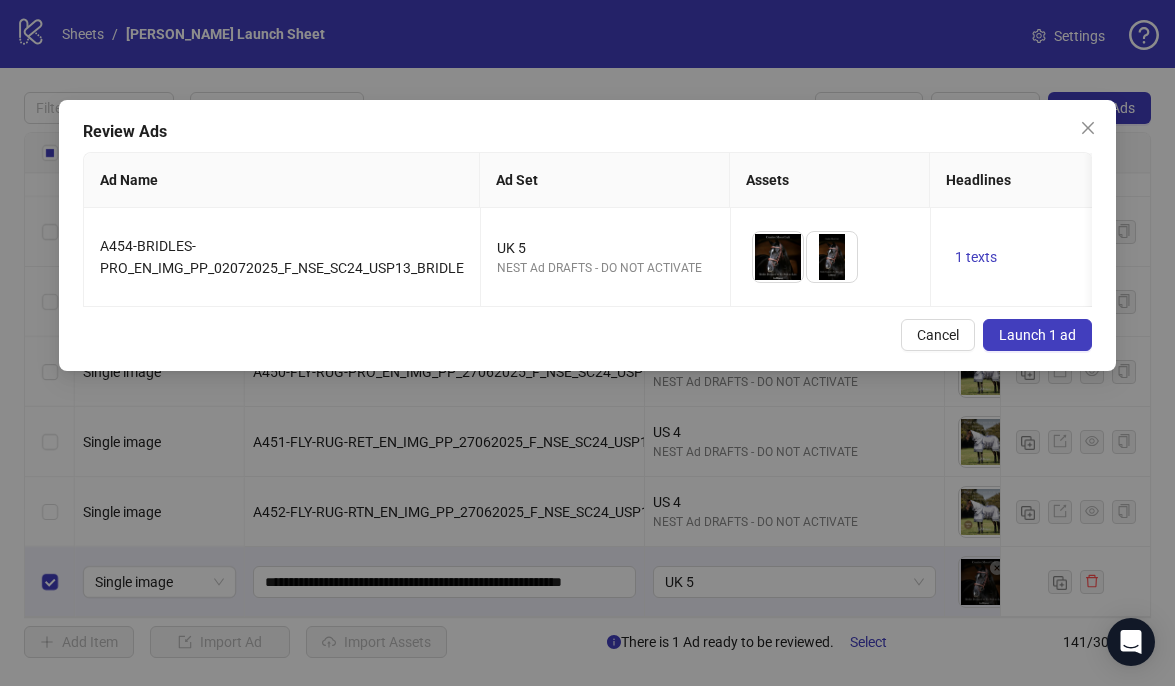 click on "Launch 1 ad" at bounding box center (1037, 335) 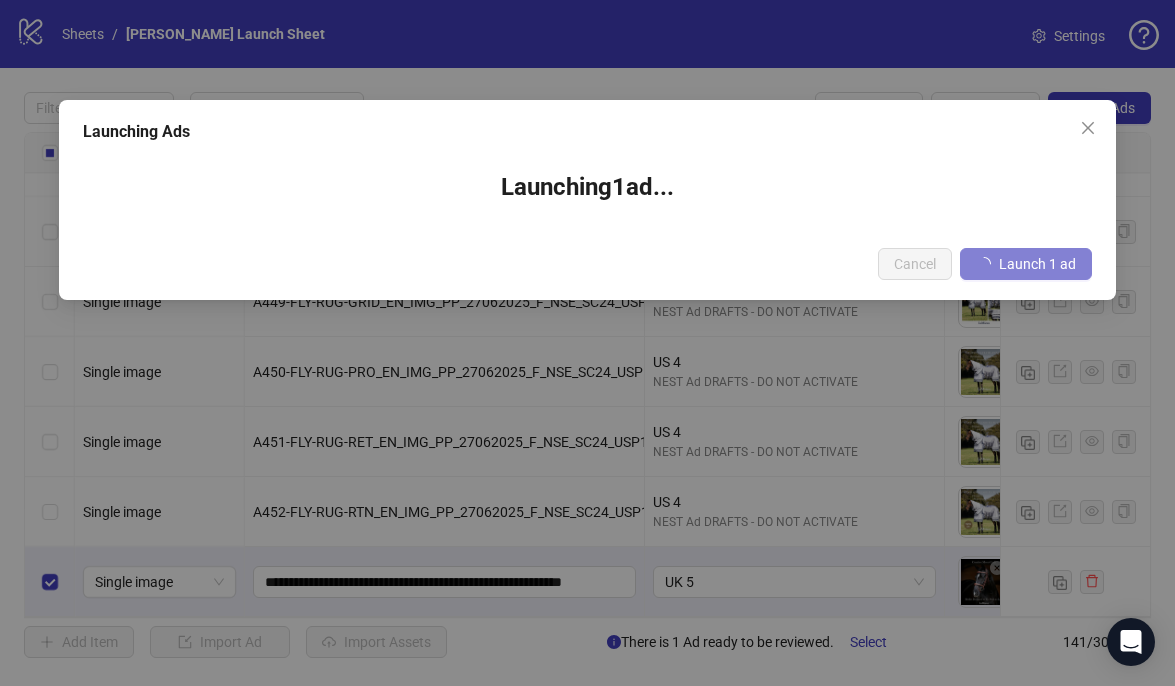 click on "Launching Ads Launching  1  ad ... Cancel Launch 1 ad" at bounding box center [587, 343] 